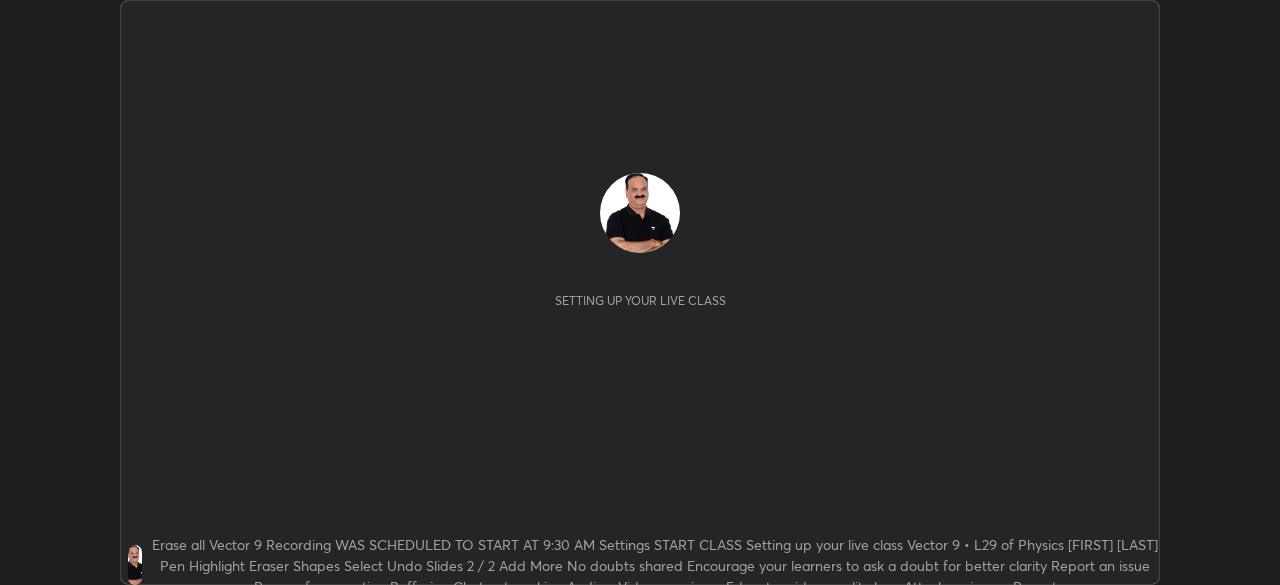 scroll, scrollTop: 0, scrollLeft: 0, axis: both 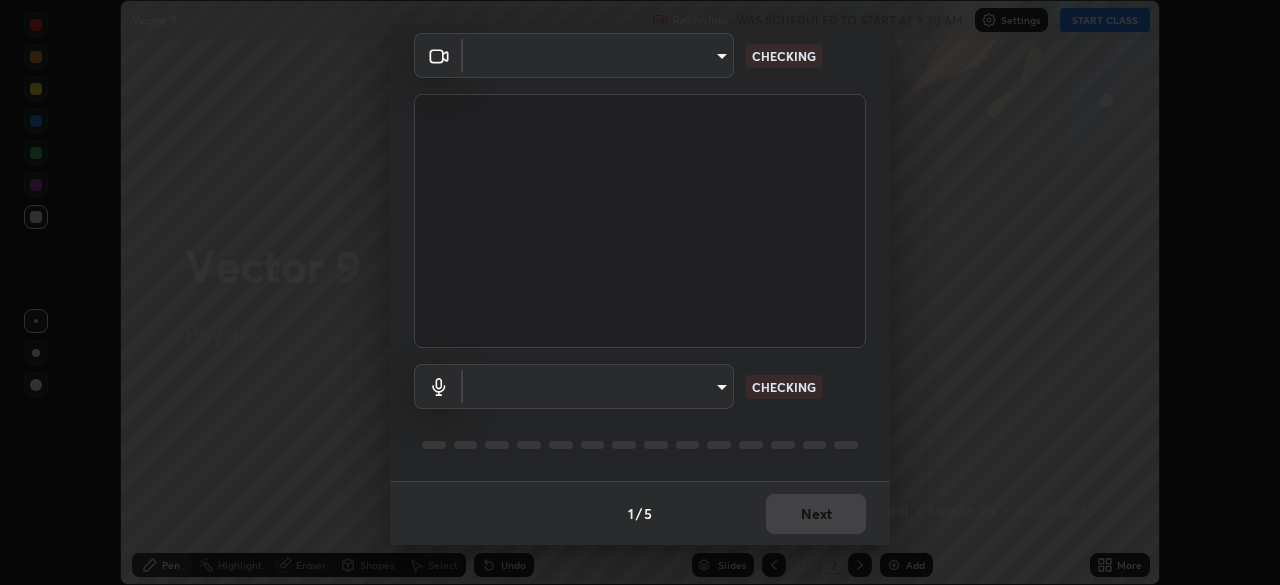type on "c35a285883de36ed13854a1fbed0525b0d3f8b863e97d5e3b573df760e09333d" 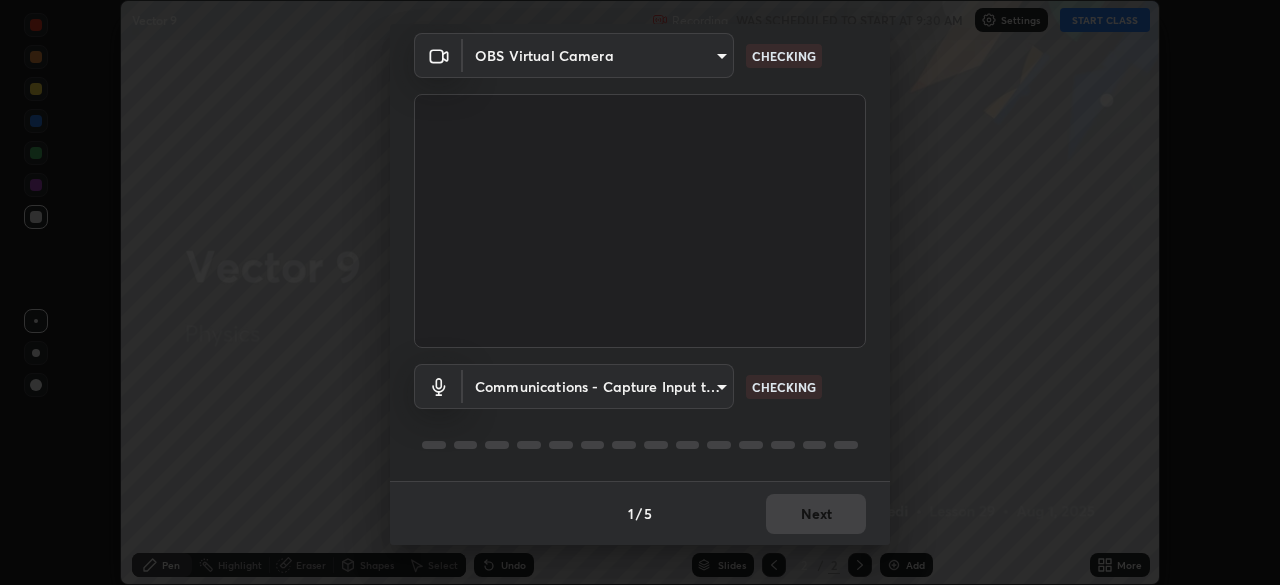 click on "Erase all Vector 9 Recording WAS SCHEDULED TO START AT  9:30 AM Settings START CLASS Setting up your live class Vector 9 • L29 of Physics [FIRST] [LAST] Pen Highlight Eraser Shapes Select Undo Slides 2 / 2 Add More No doubts shared Encourage your learners to ask a doubt for better clarity Report an issue Reason for reporting Buffering Chat not working Audio - Video sync issue Educator video quality low ​ Attach an image Report Media settings OBS Virtual Camera c35a285883de36ed13854a1fbed0525b0d3f8b863e97d5e3b573df760e09333d CHECKING Communications - Capture Input terminal (2- Digital Array MIC) communications CHECKING 1 / 5 Next" at bounding box center (640, 292) 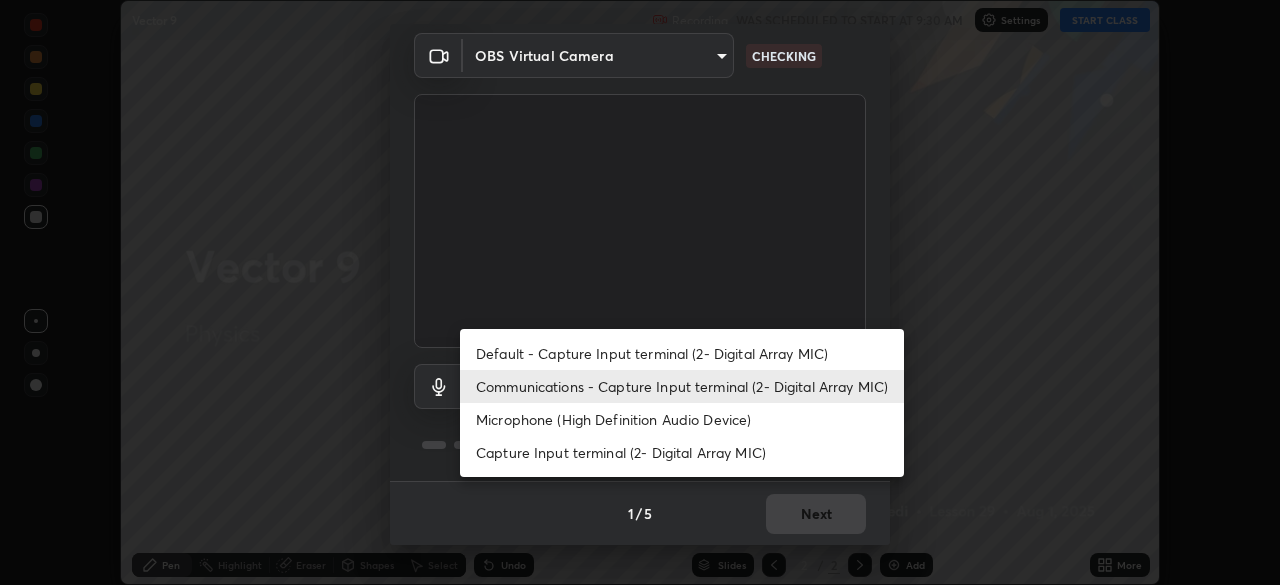 click on "Microphone (High Definition Audio Device)" at bounding box center [682, 419] 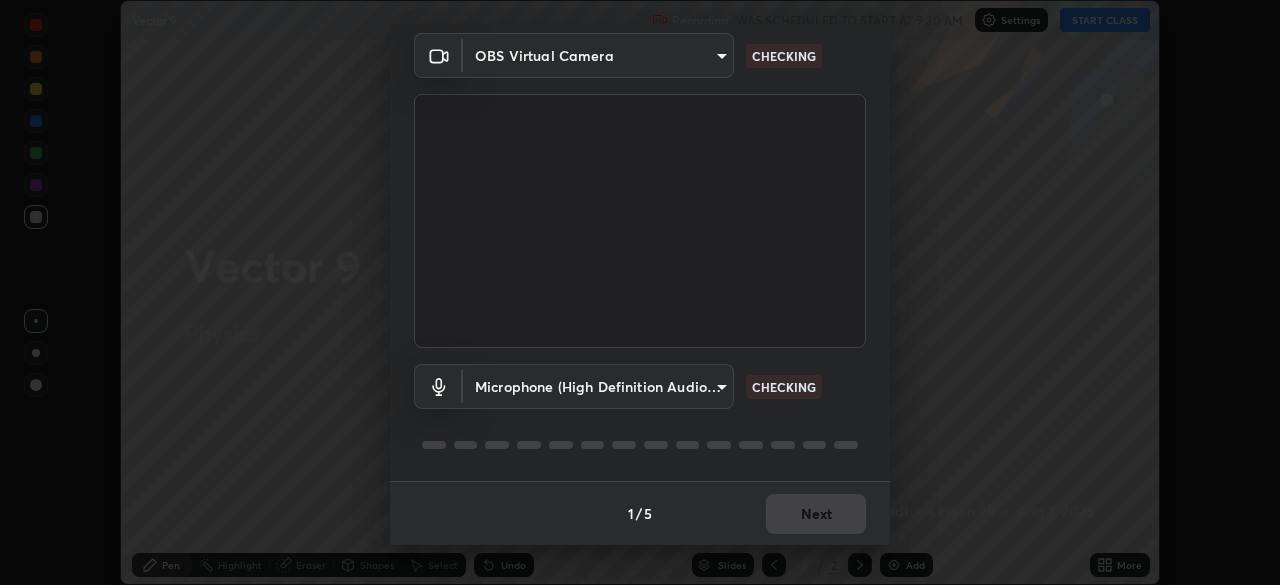 type on "3d334ac0a462d559afaba984711ee6781e2bfd9c7b4003d7f15efc1d03da94cf" 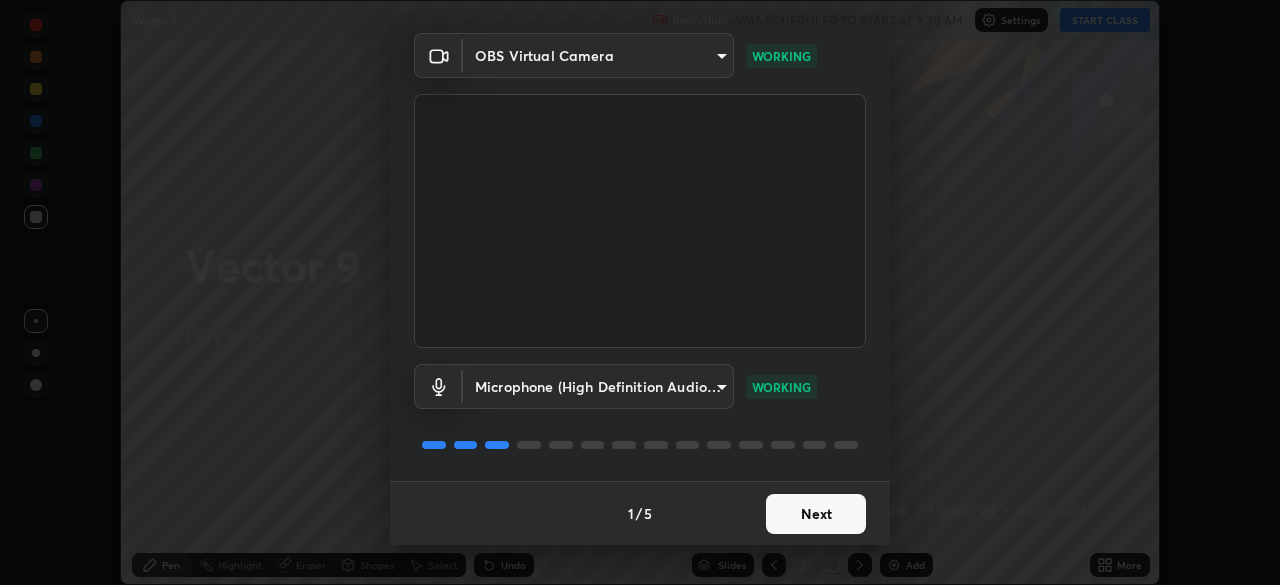 click on "Next" at bounding box center (816, 514) 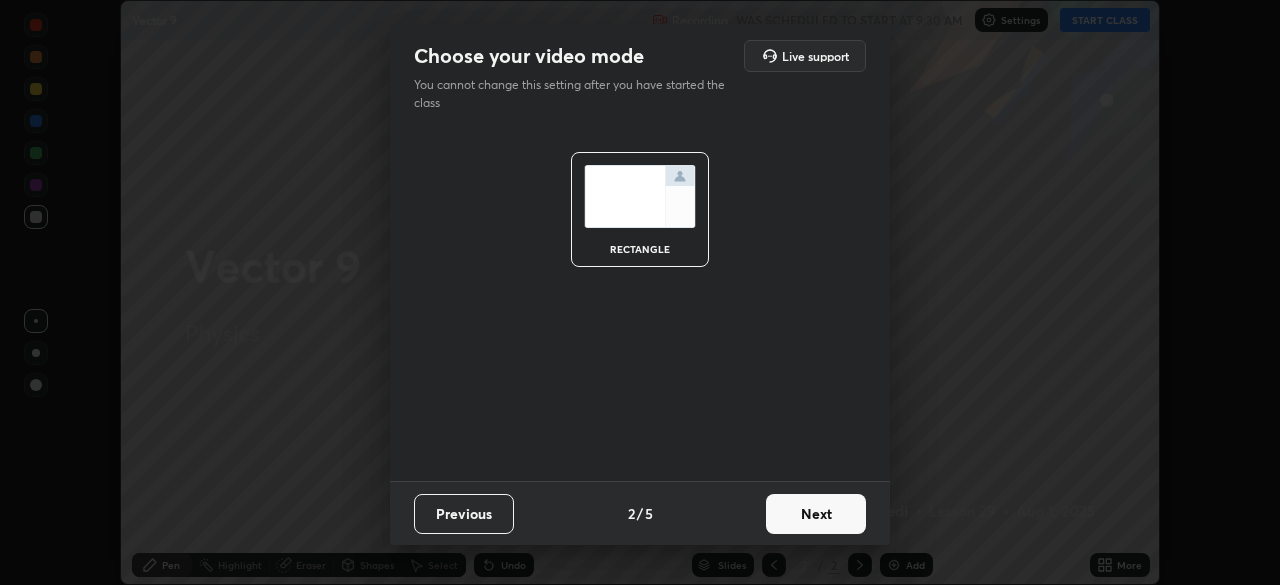 click on "Next" at bounding box center (816, 514) 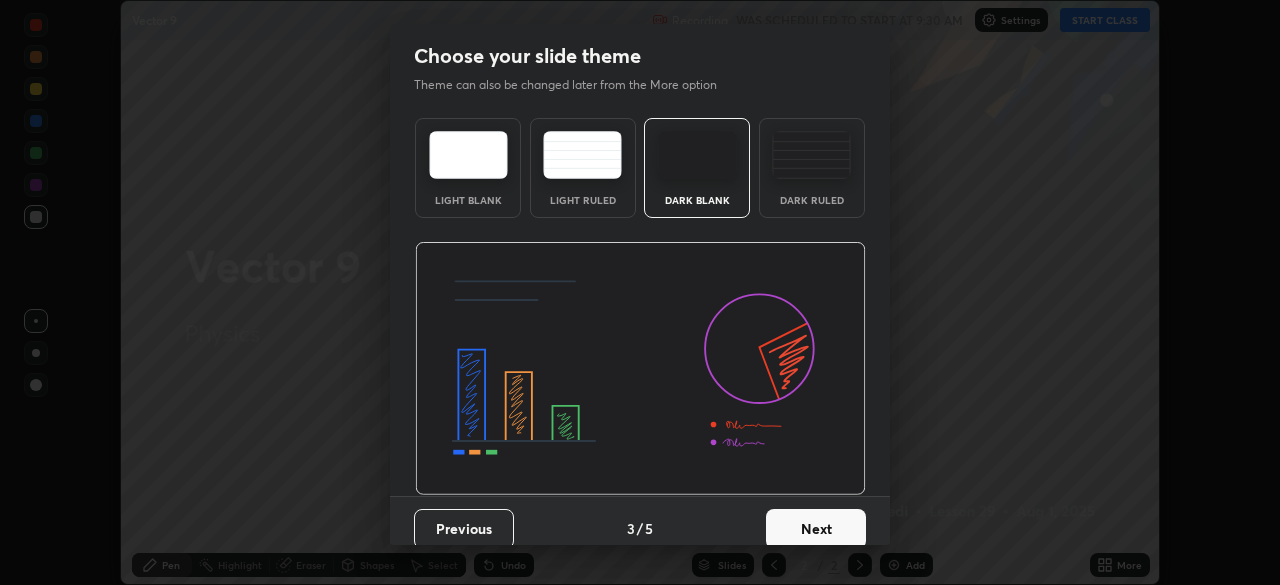 click on "Next" at bounding box center [816, 529] 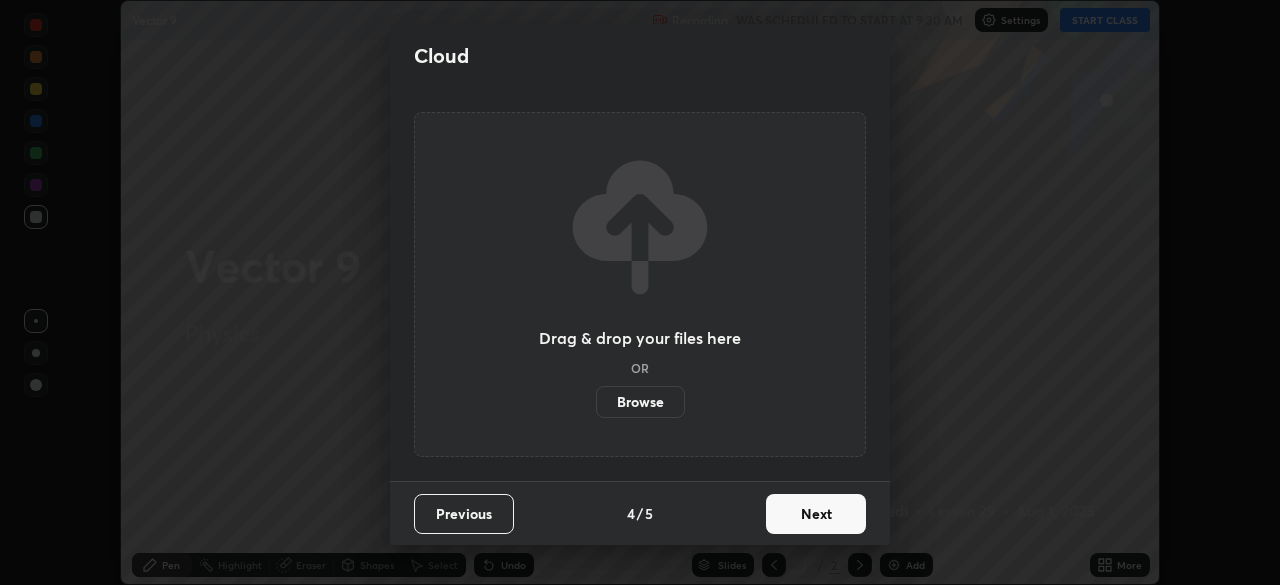 click on "Next" at bounding box center (816, 514) 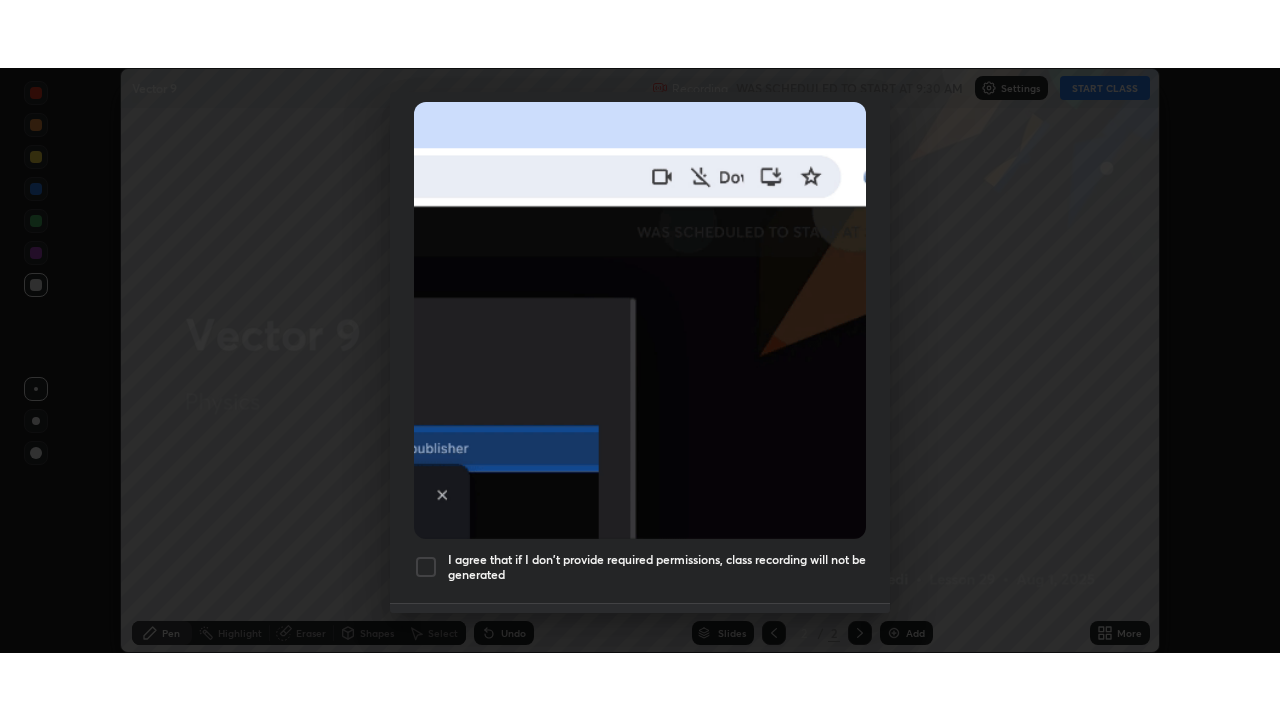 scroll, scrollTop: 479, scrollLeft: 0, axis: vertical 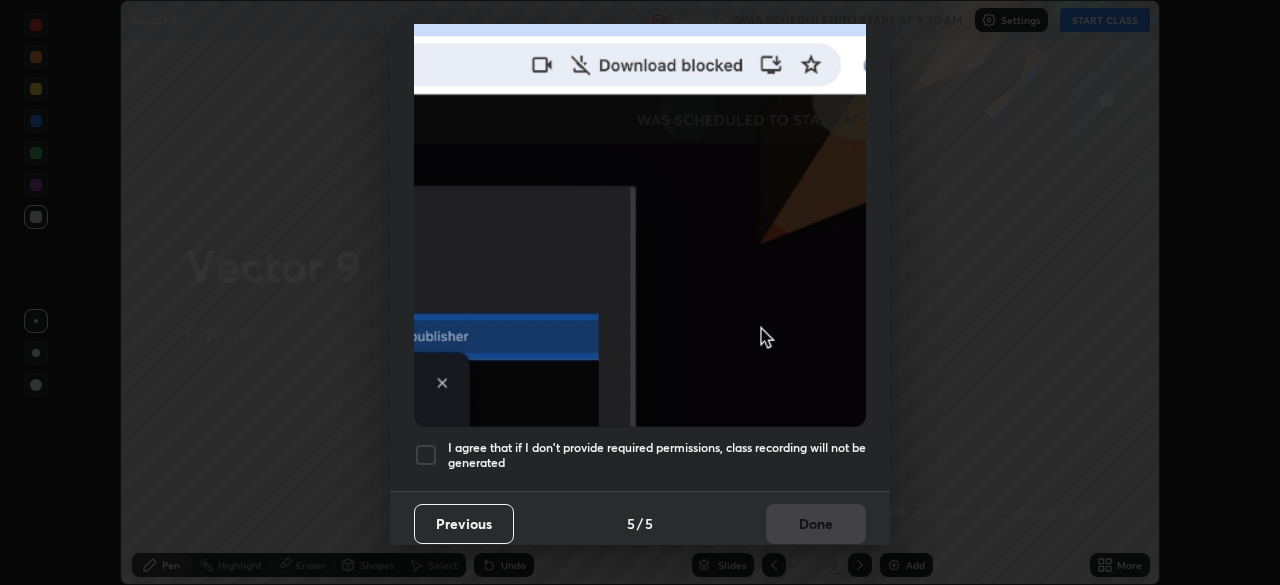click at bounding box center [426, 455] 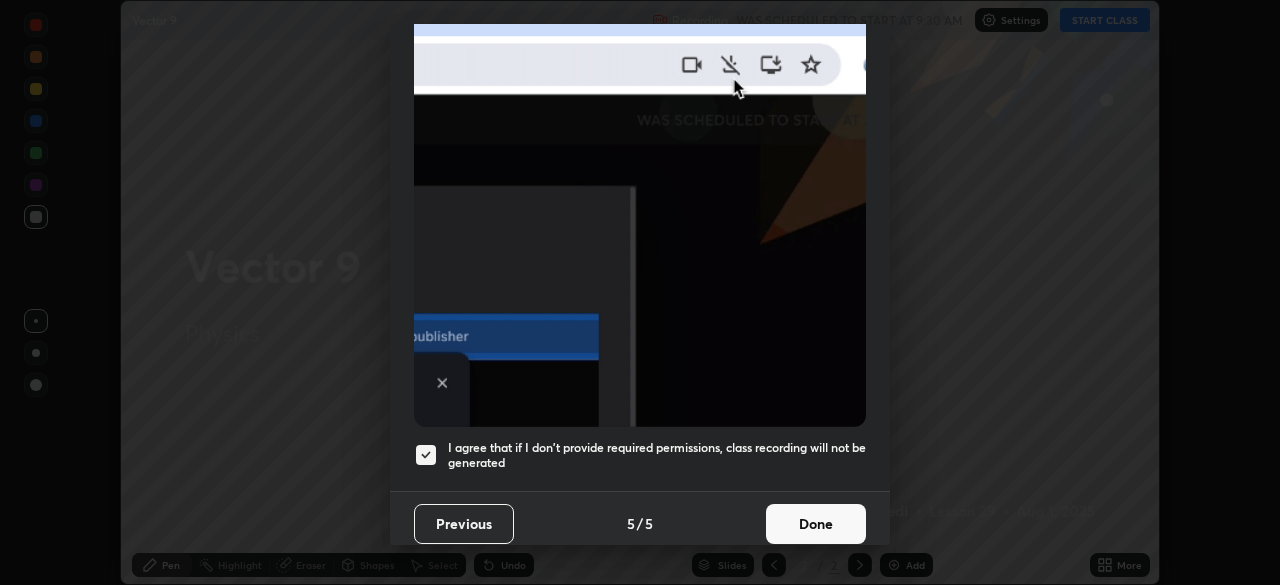 click on "Done" at bounding box center [816, 524] 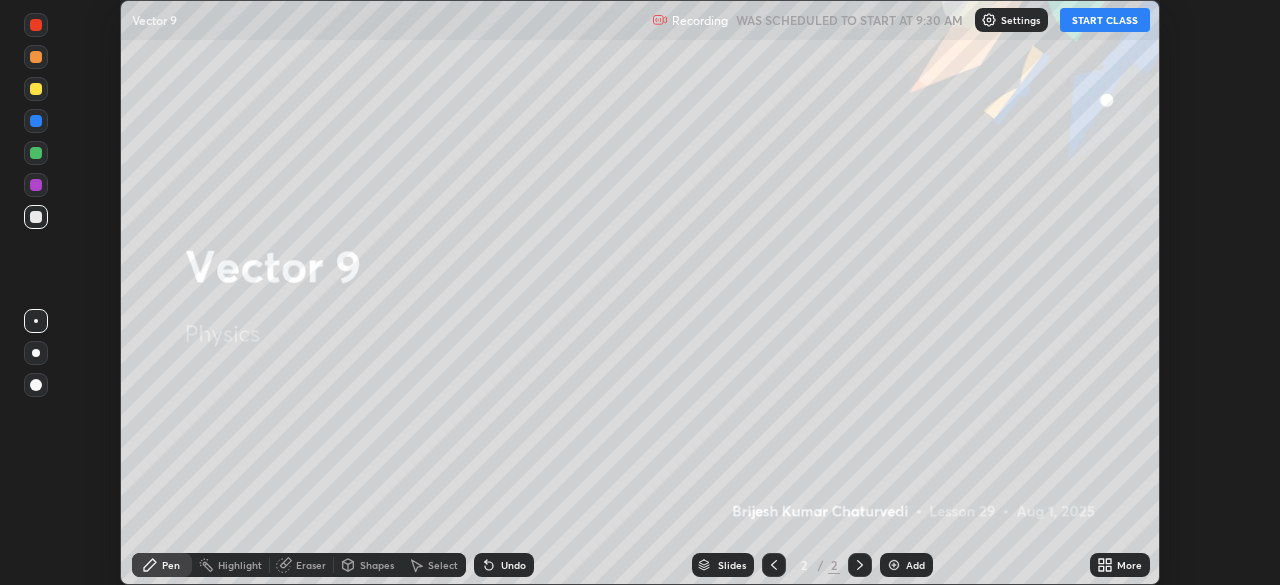 click on "START CLASS" at bounding box center [1105, 20] 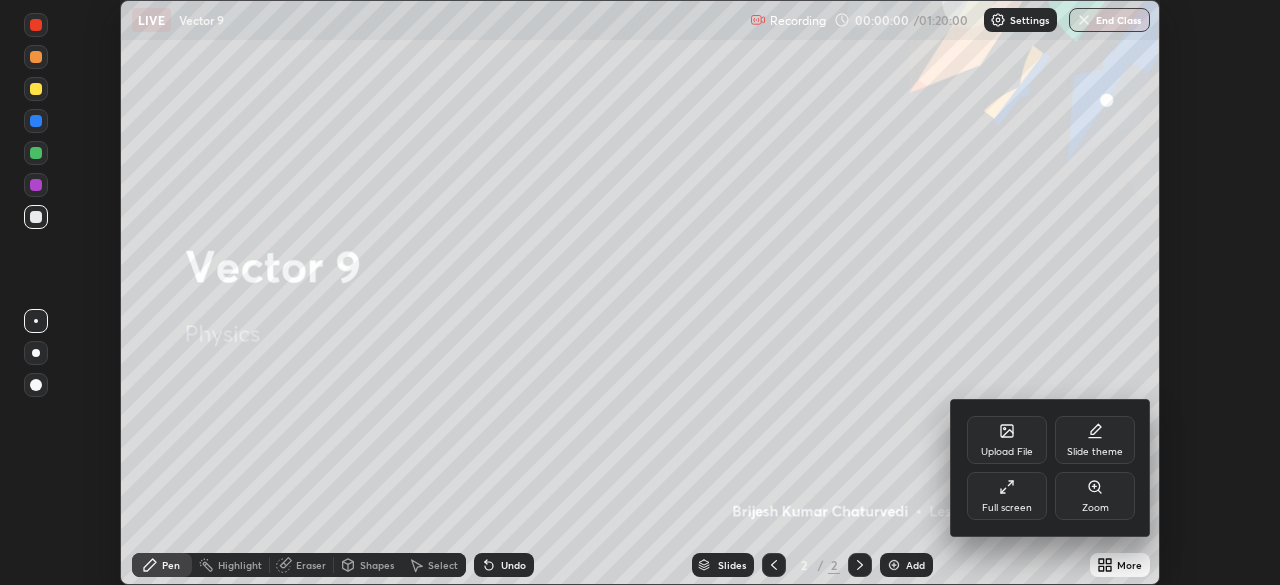 click on "Full screen" at bounding box center [1007, 496] 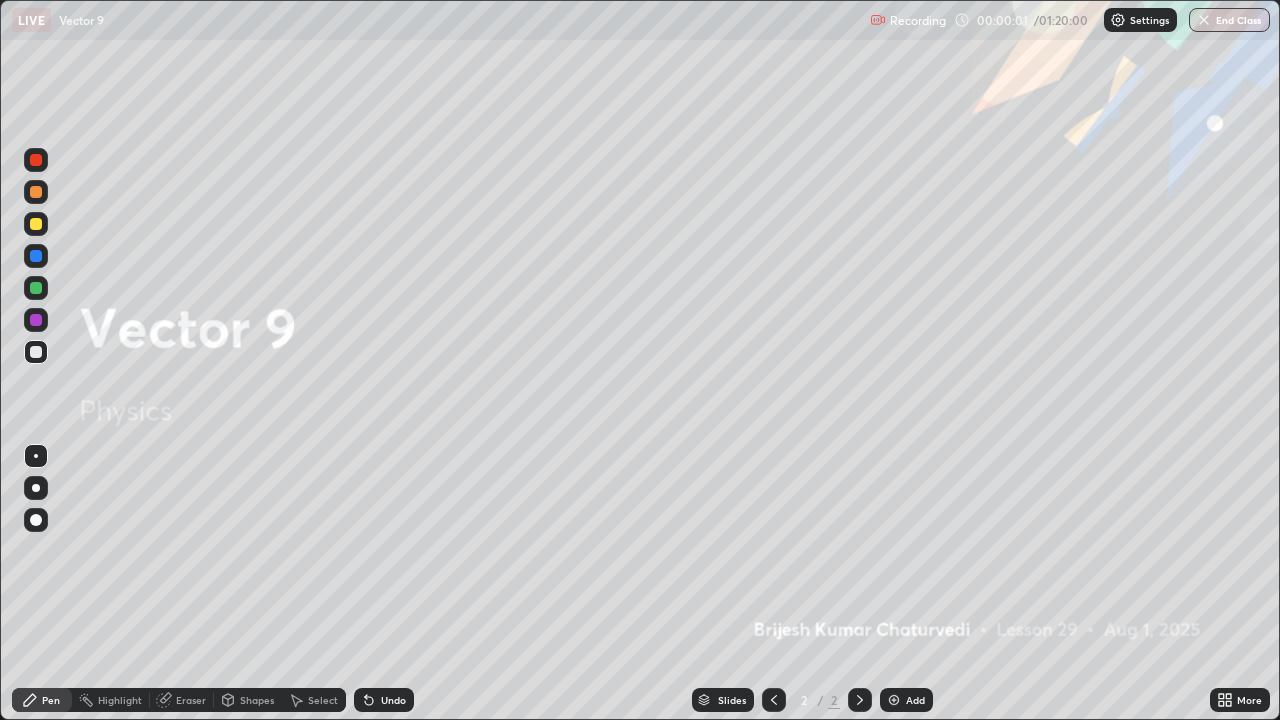 scroll, scrollTop: 99280, scrollLeft: 98720, axis: both 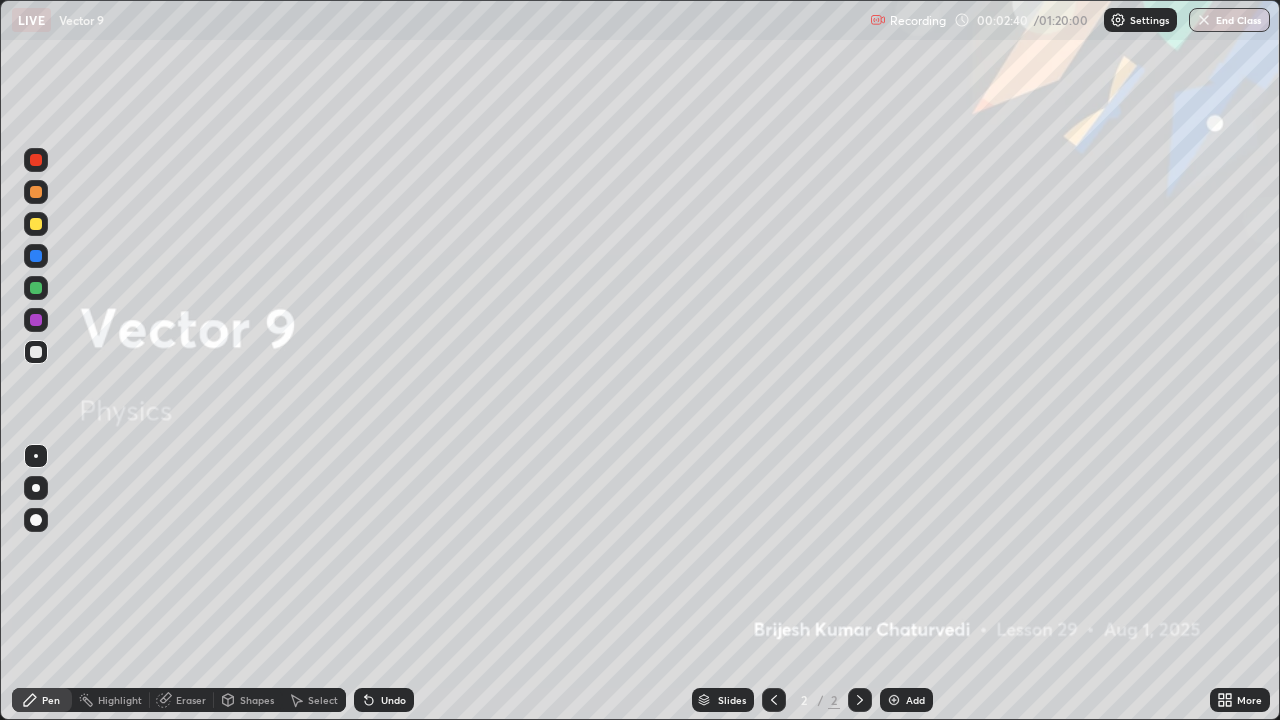 click at bounding box center [894, 700] 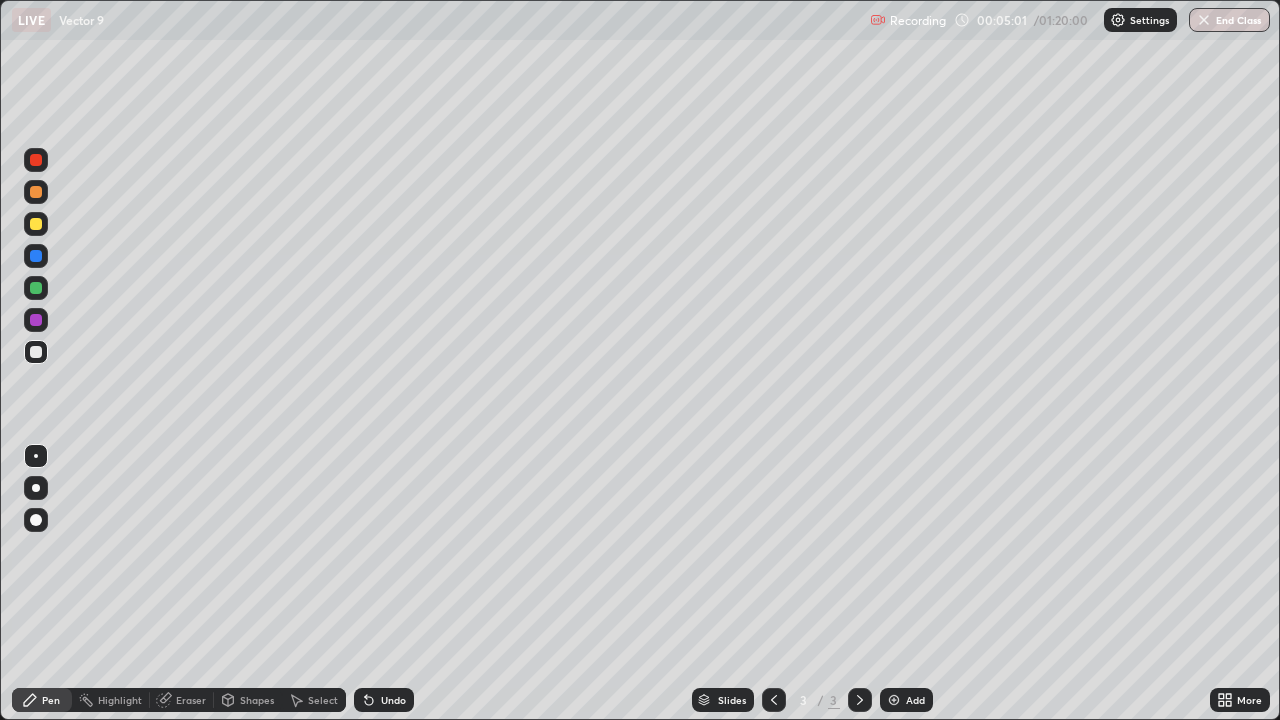 click at bounding box center (36, 192) 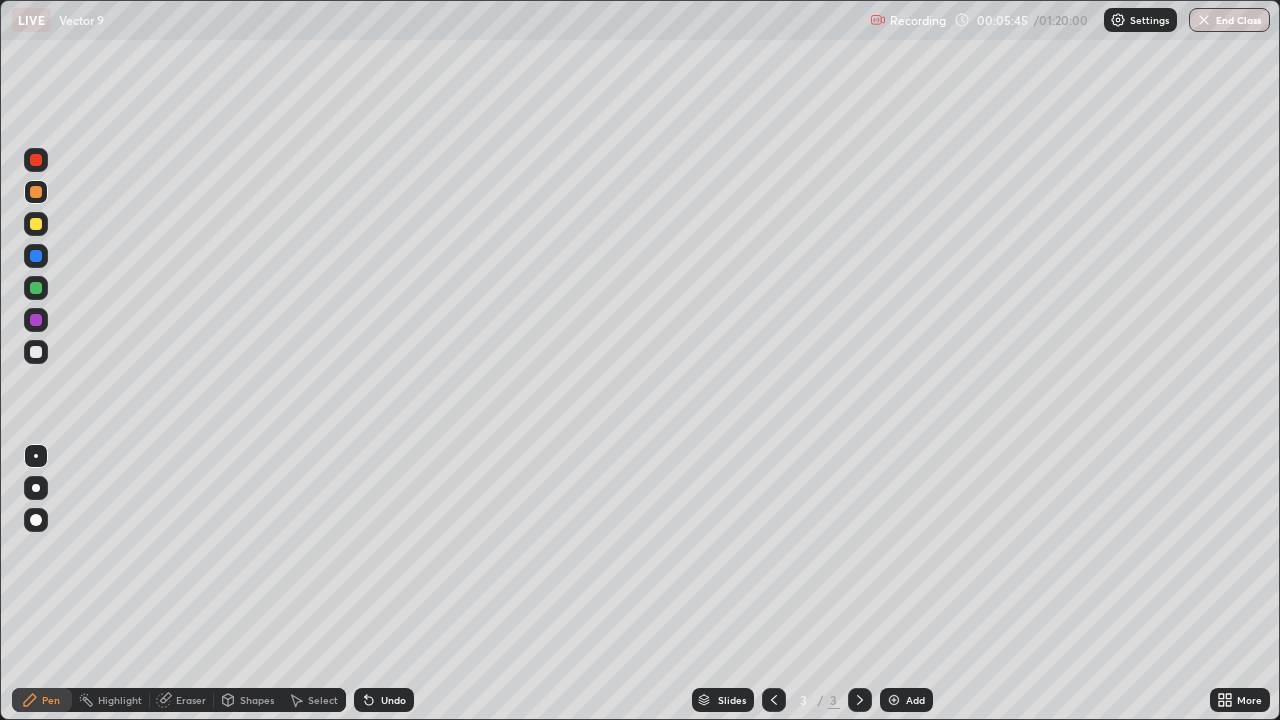 click at bounding box center [36, 352] 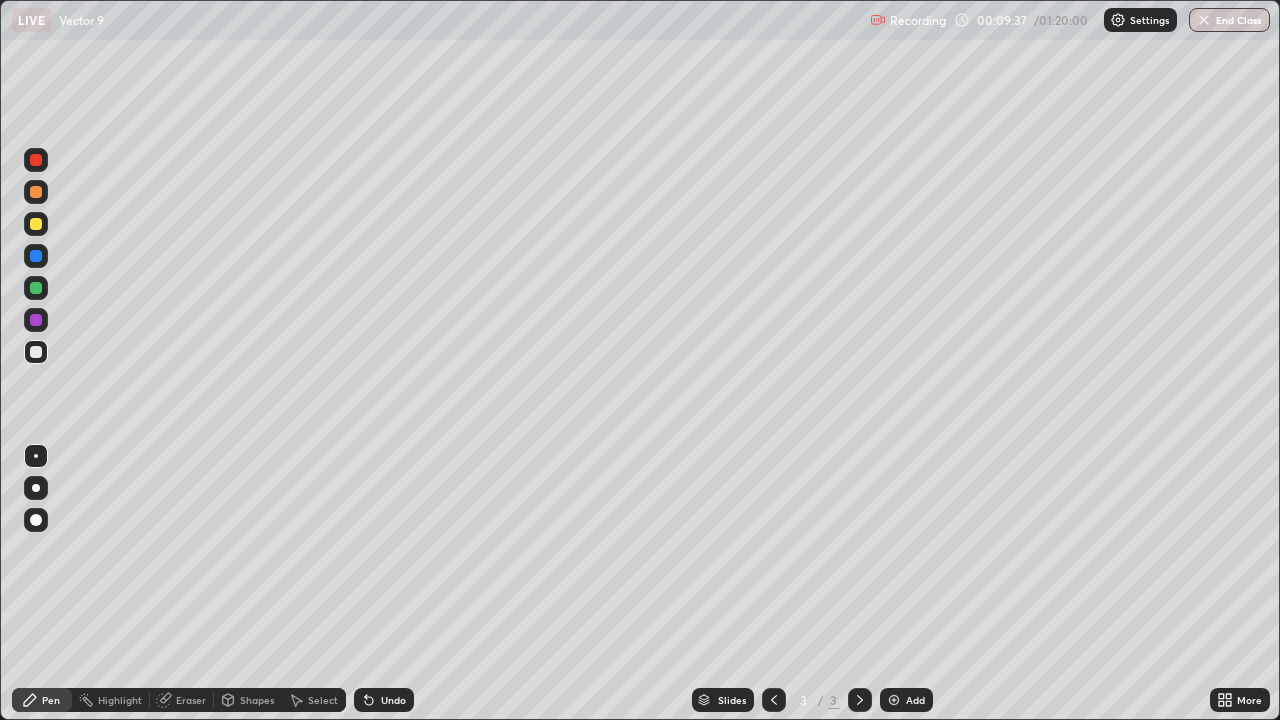 click at bounding box center (36, 192) 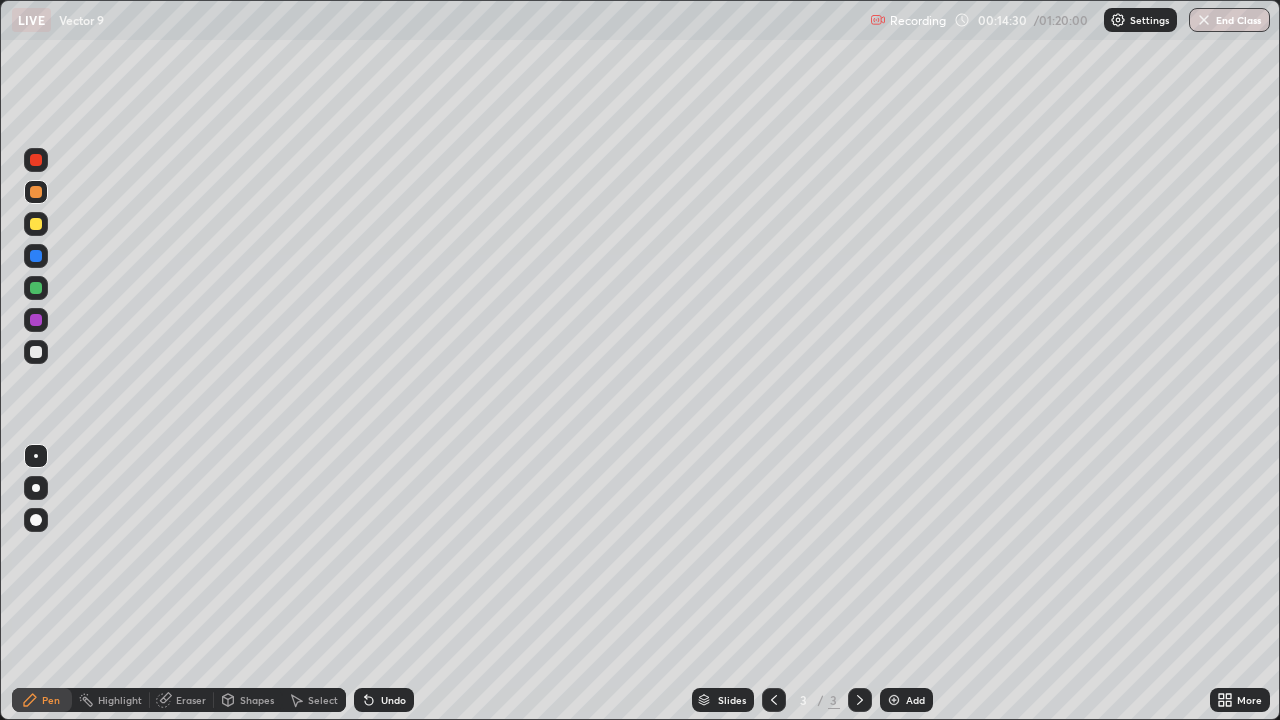 click at bounding box center [894, 700] 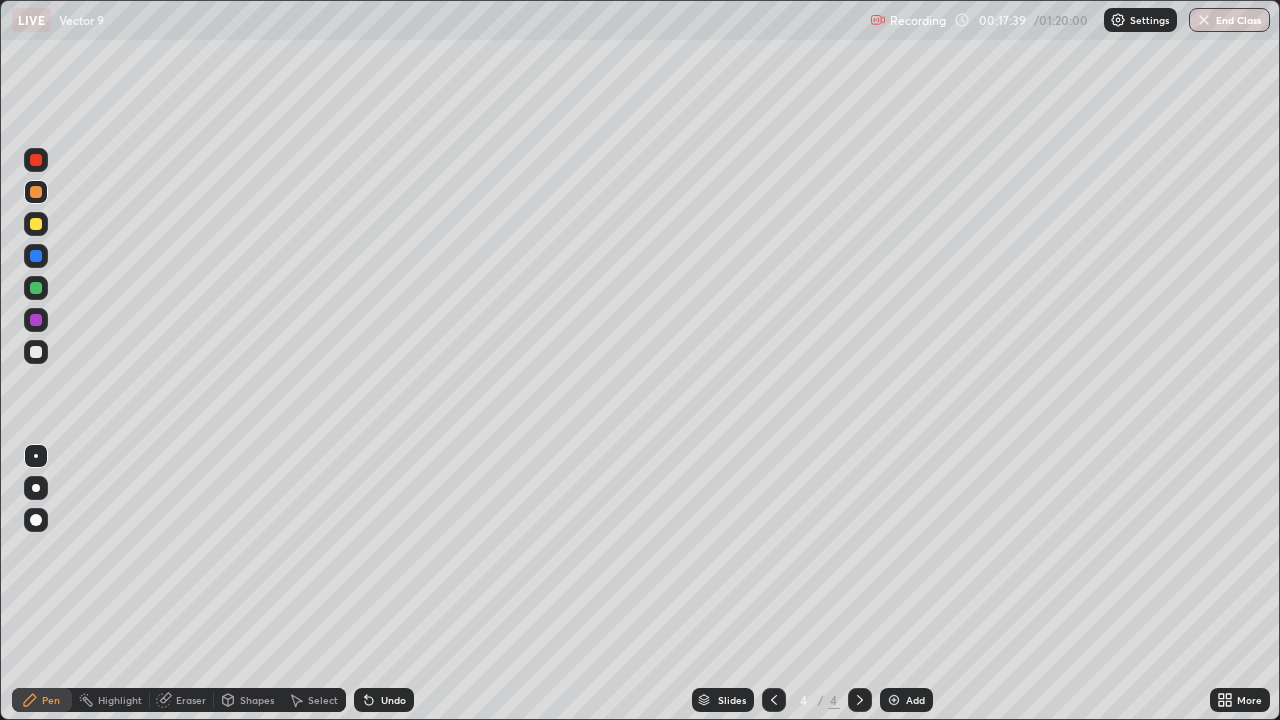 click on "Undo" at bounding box center [393, 700] 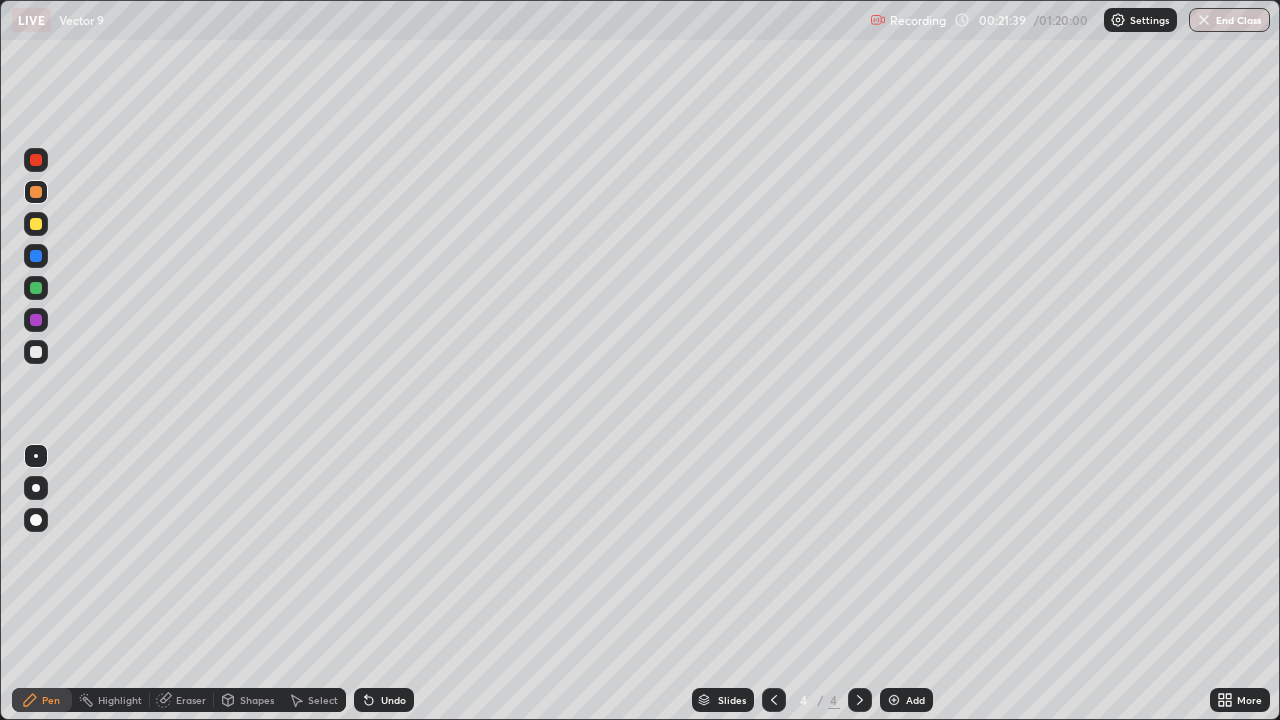 click 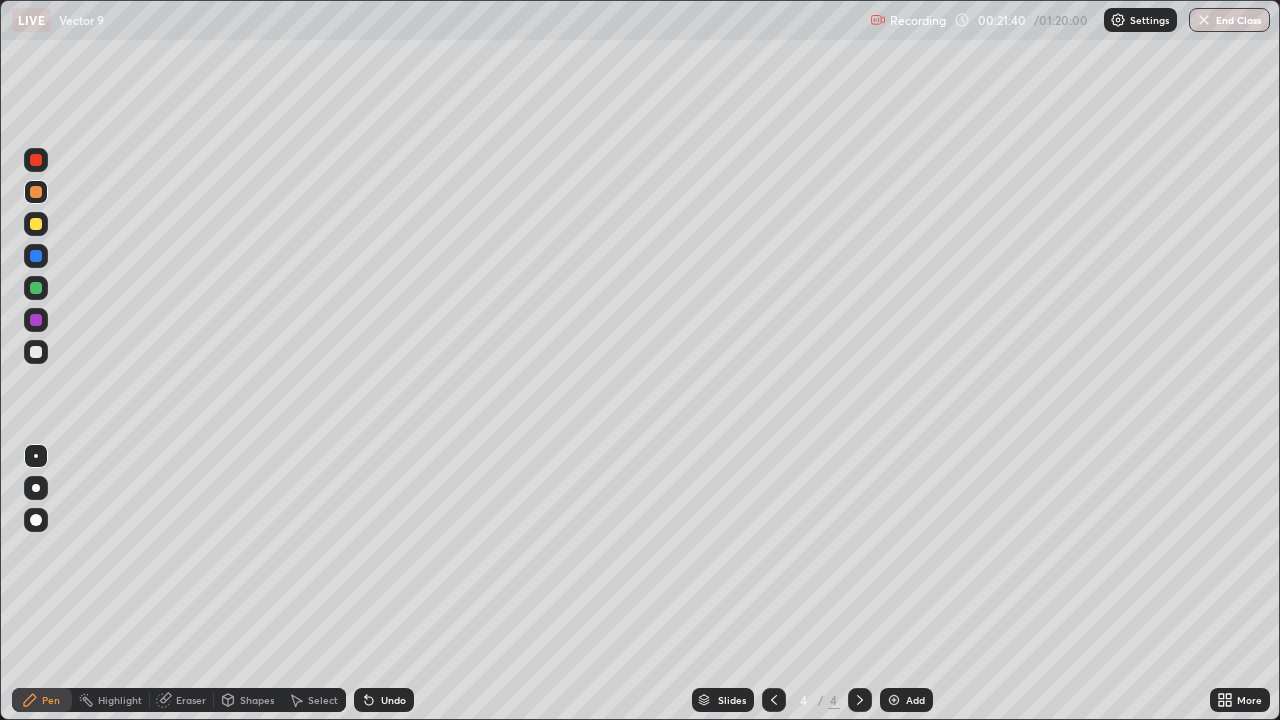 click on "Add" at bounding box center (906, 700) 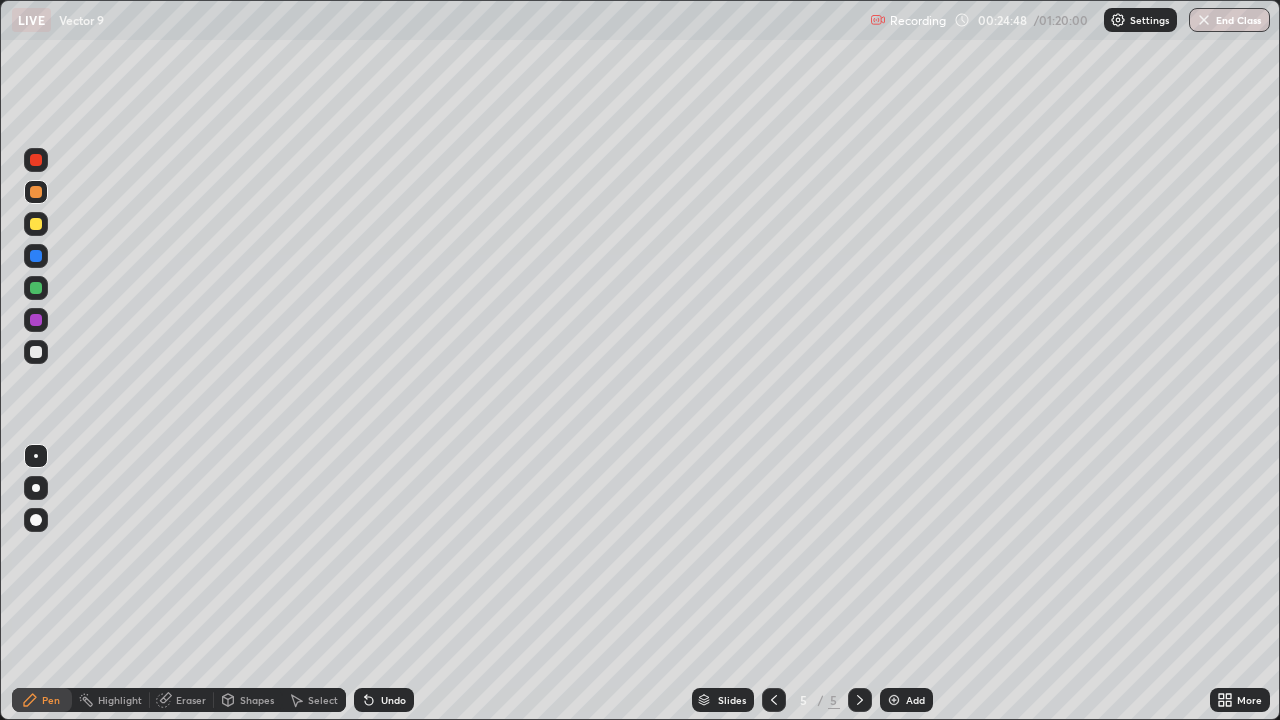 click on "Undo" at bounding box center [393, 700] 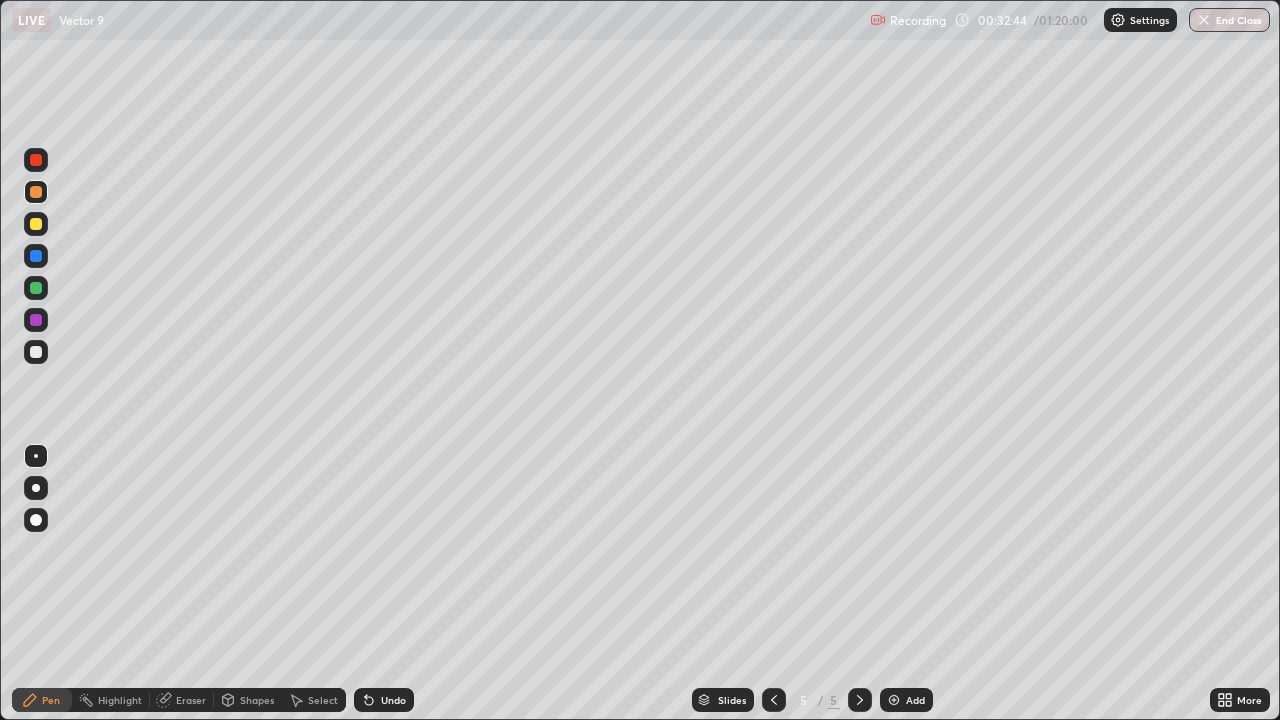 click at bounding box center [894, 700] 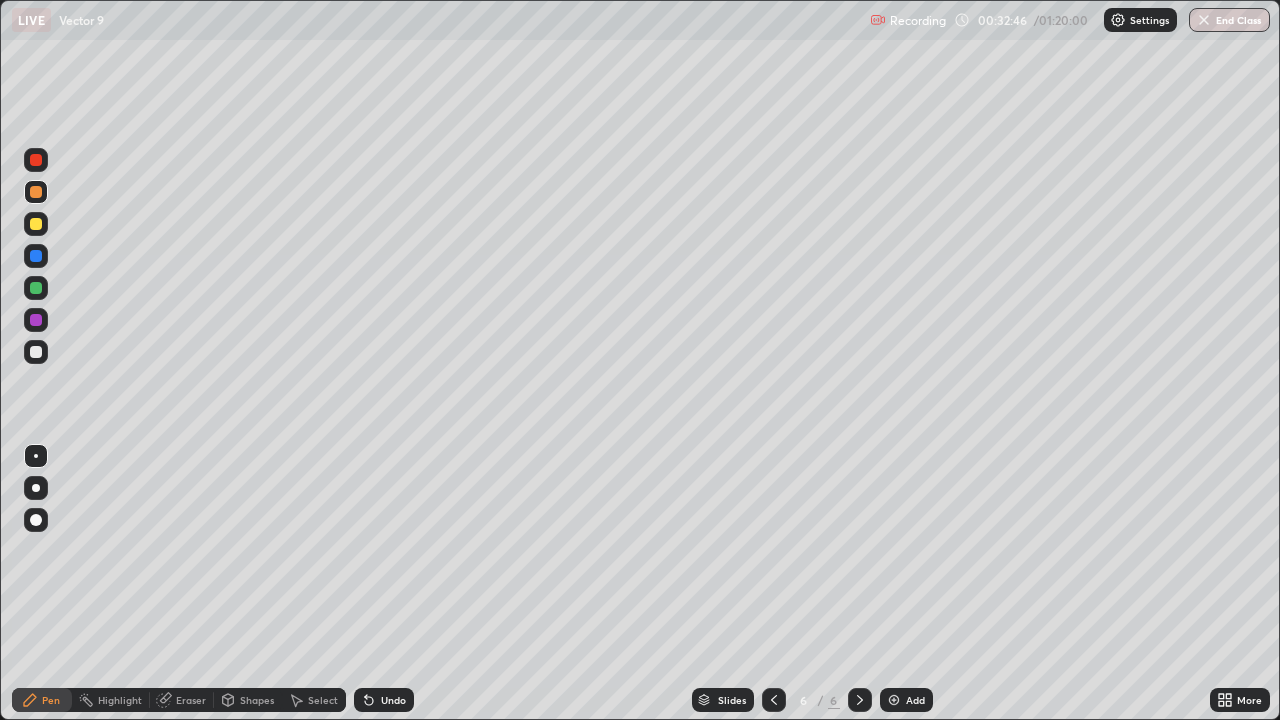 click at bounding box center [36, 352] 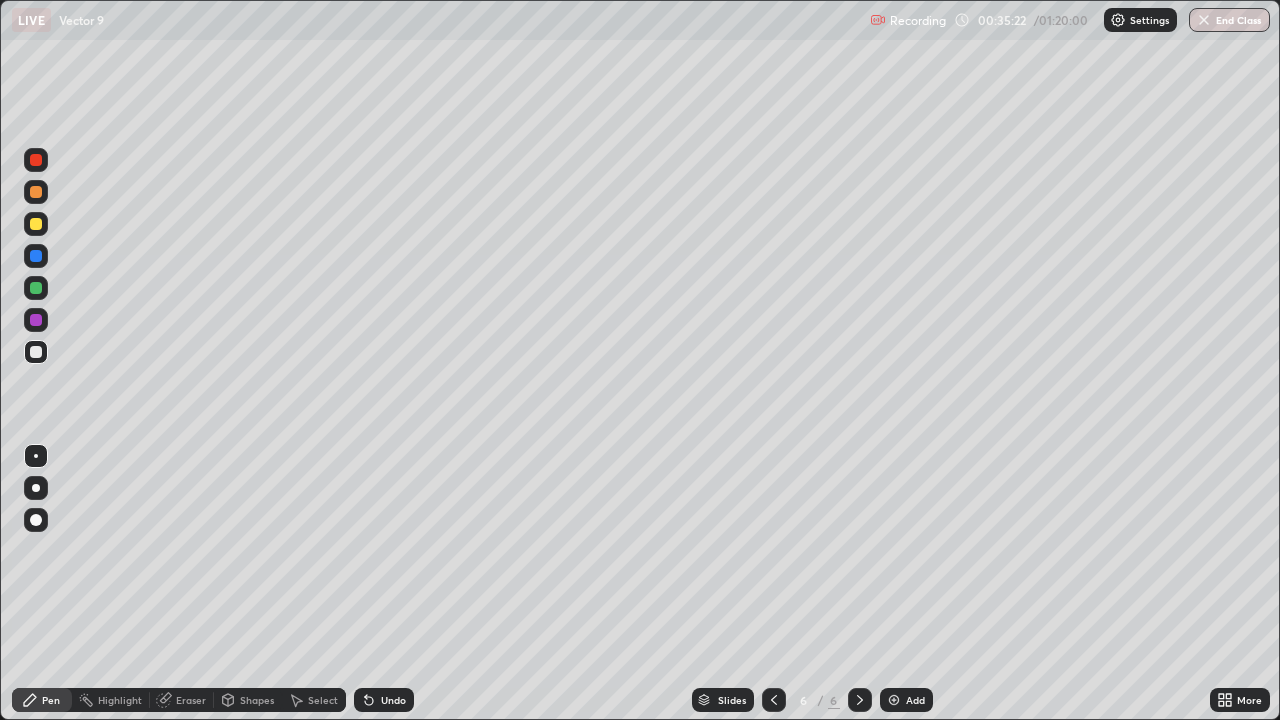 click on "Undo" at bounding box center (393, 700) 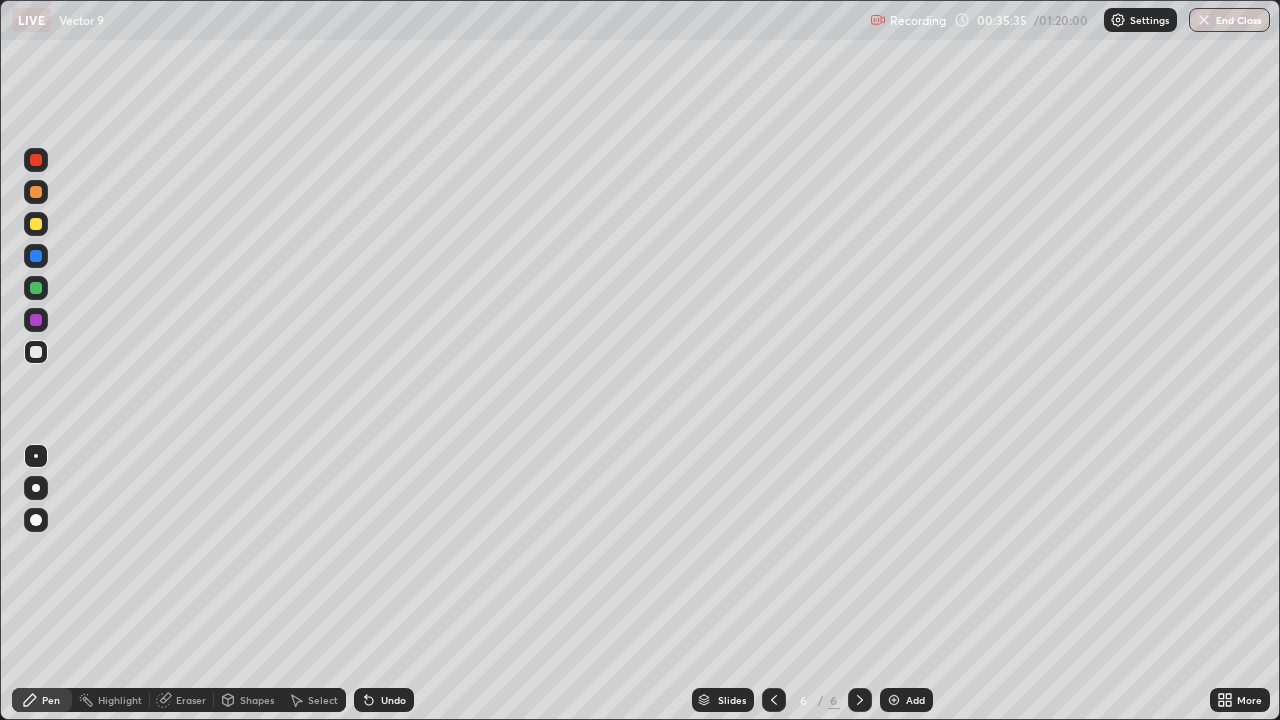 click on "Undo" at bounding box center (393, 700) 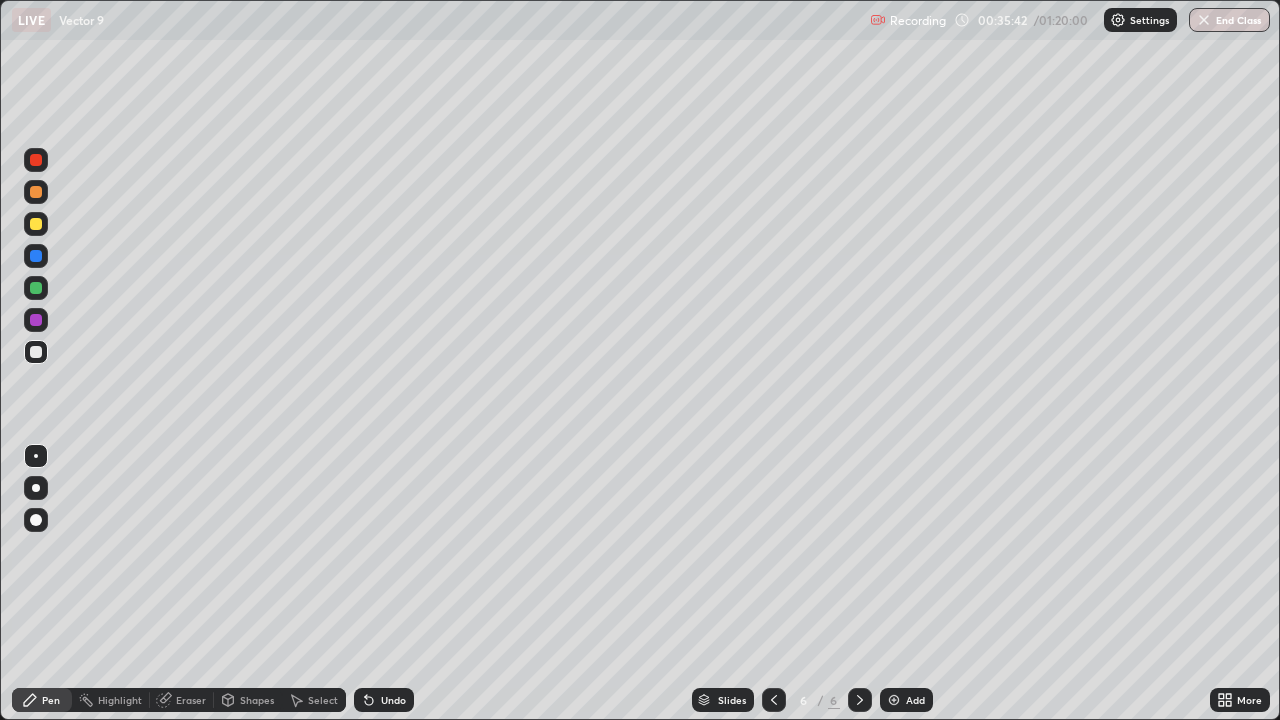 click on "Undo" at bounding box center (384, 700) 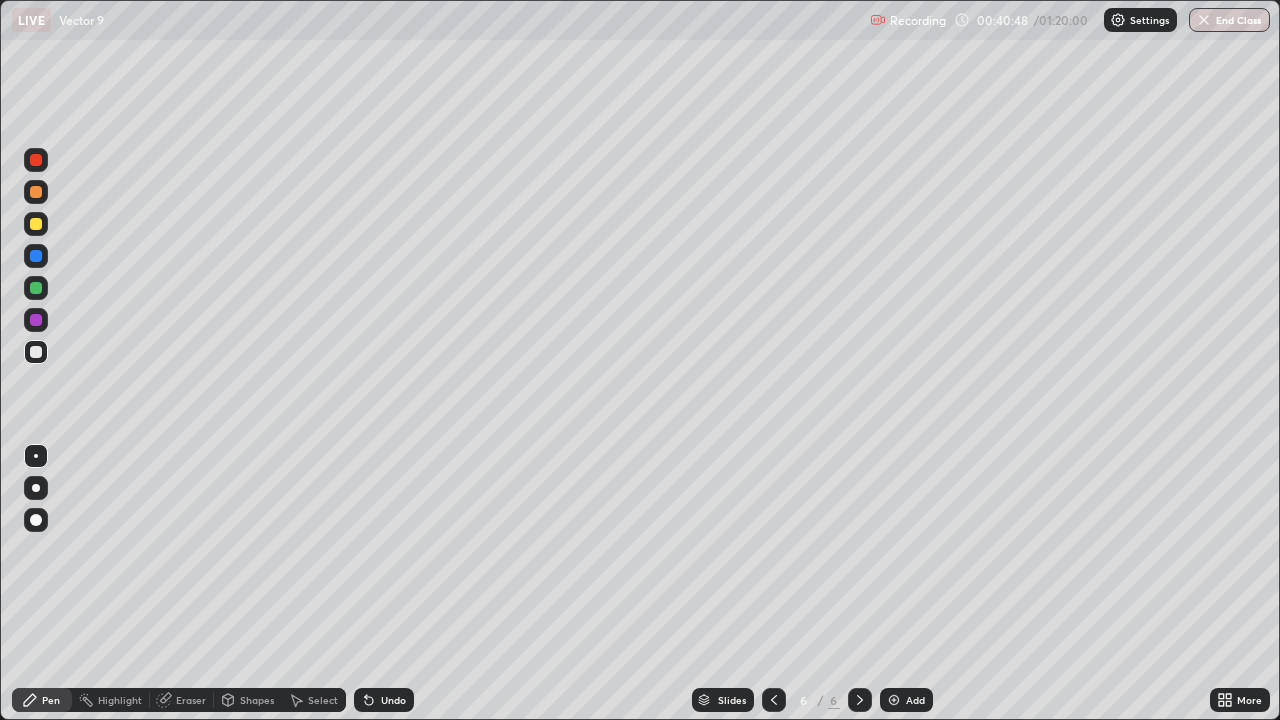 click at bounding box center [894, 700] 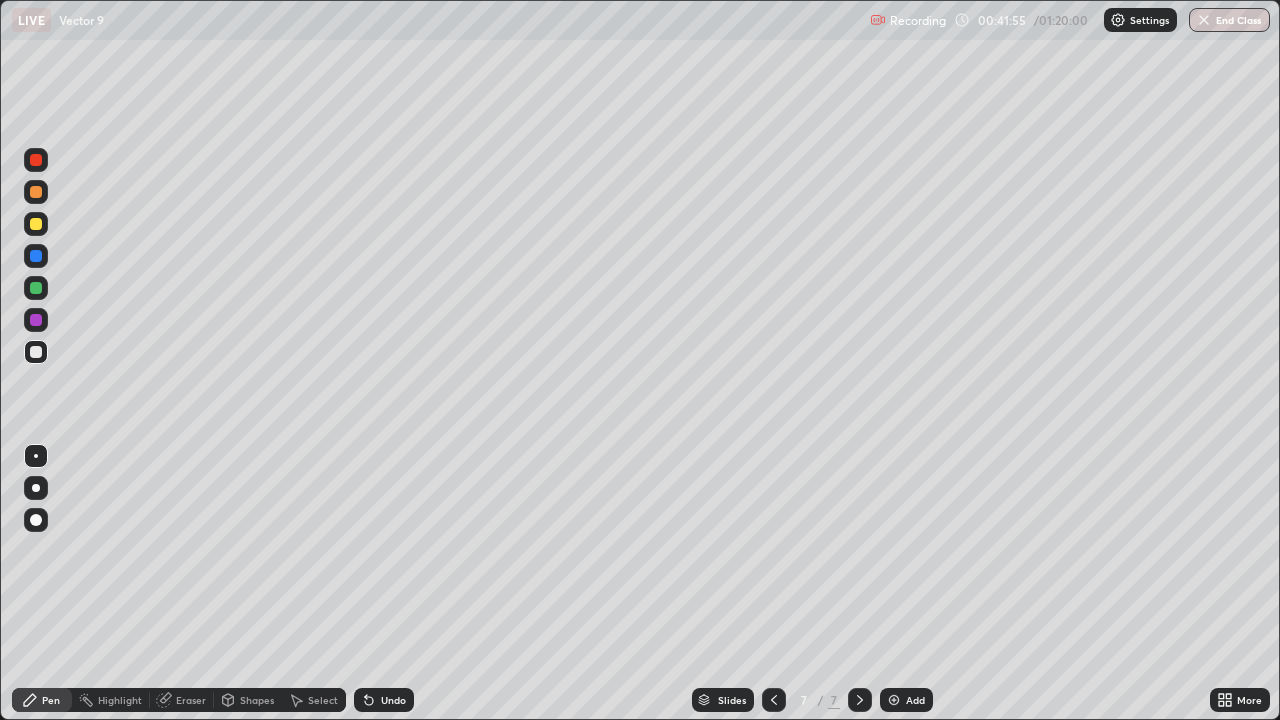 click on "Undo" at bounding box center [384, 700] 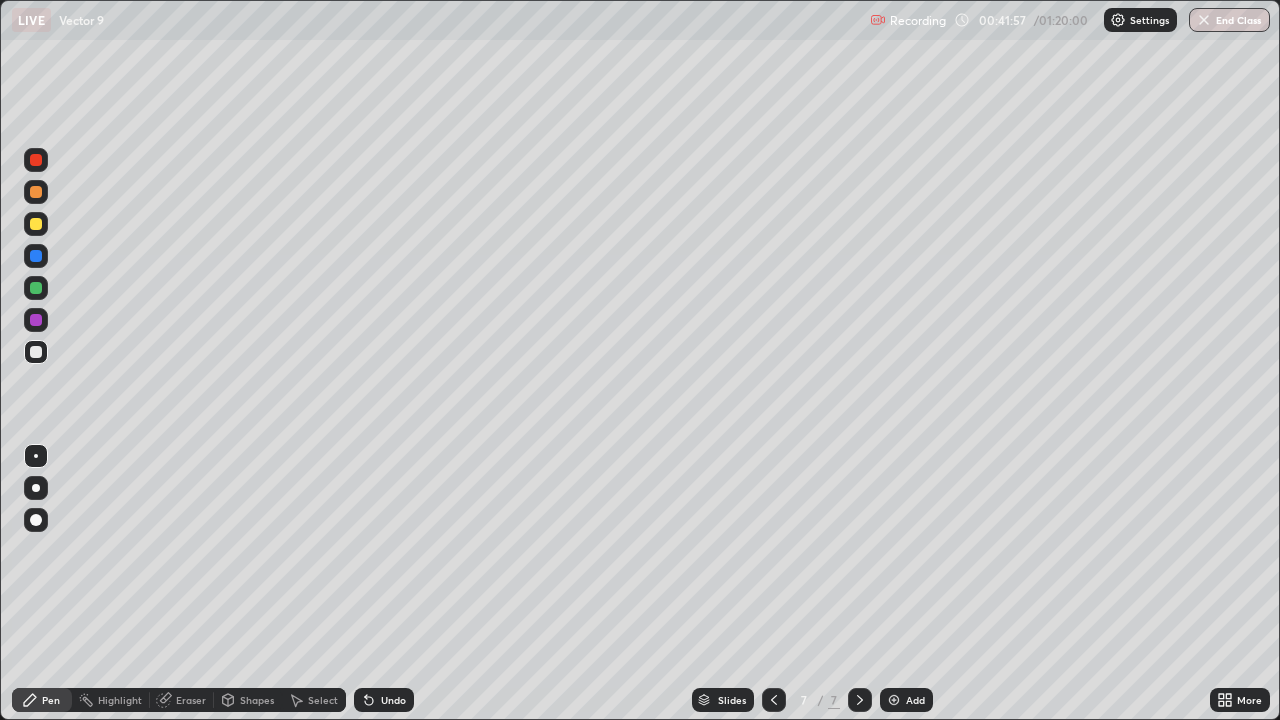 click on "Undo" at bounding box center [393, 700] 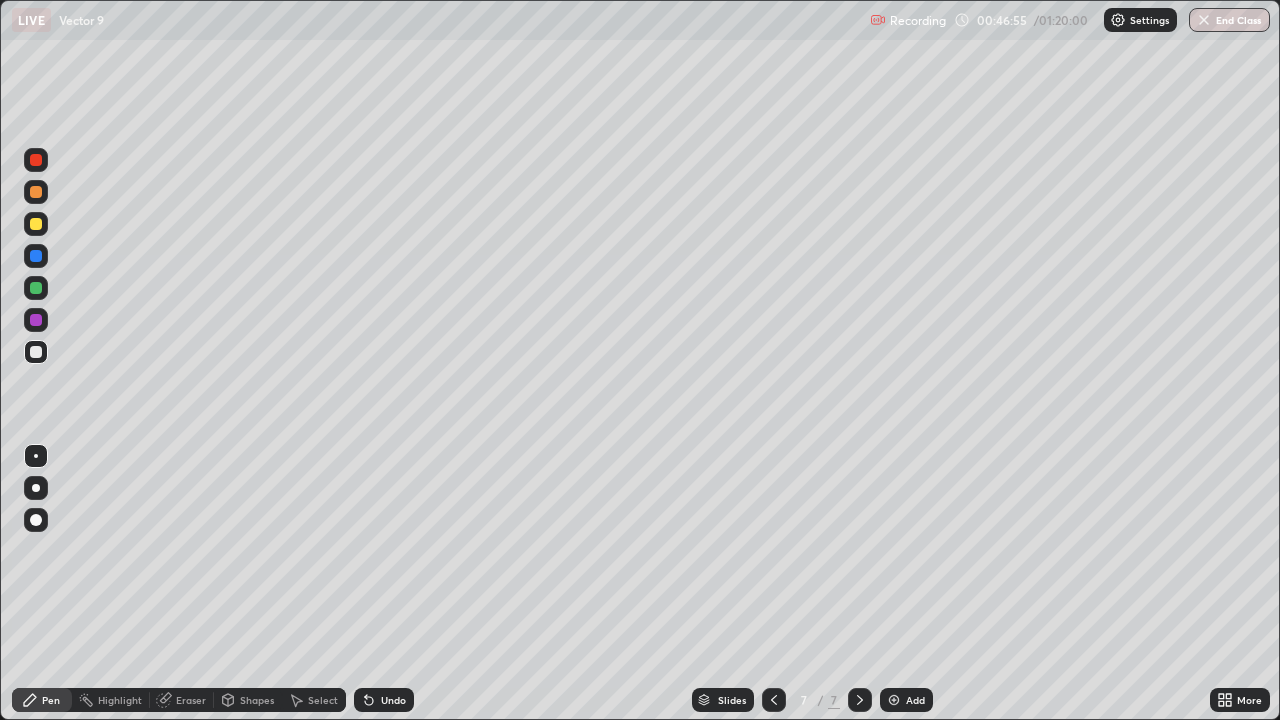 click on "Undo" at bounding box center (393, 700) 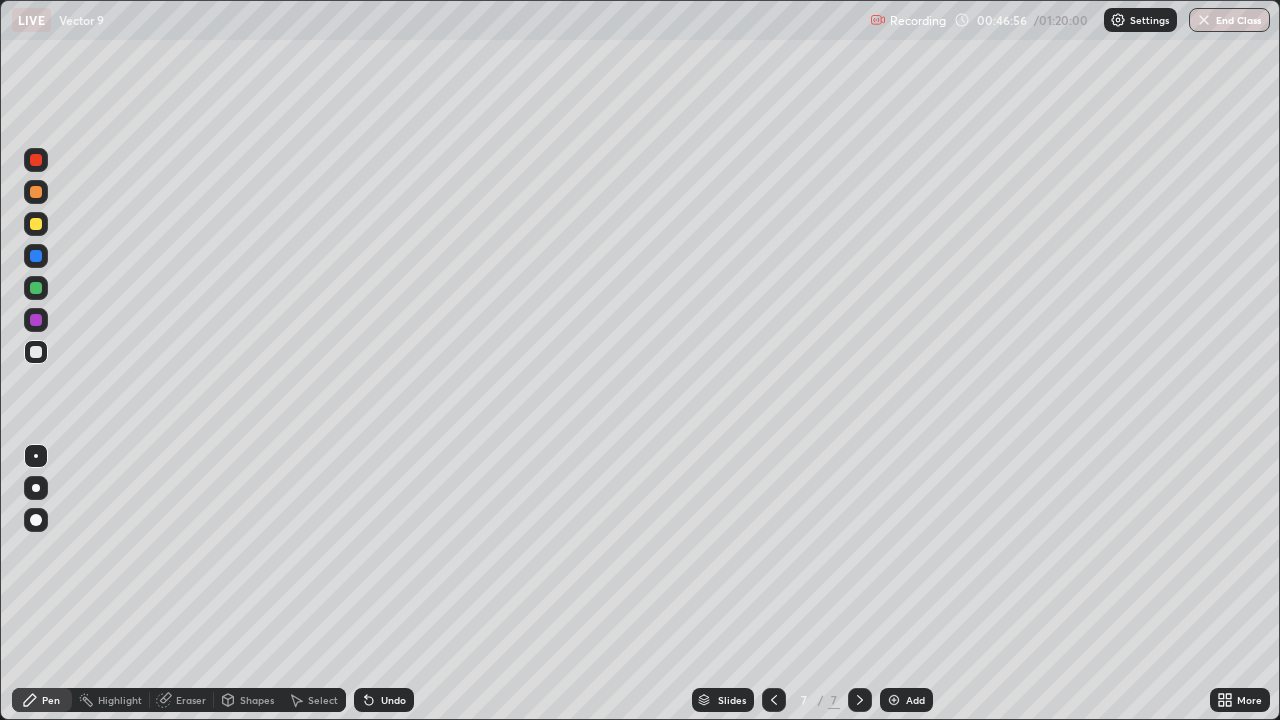 click on "Undo" at bounding box center [393, 700] 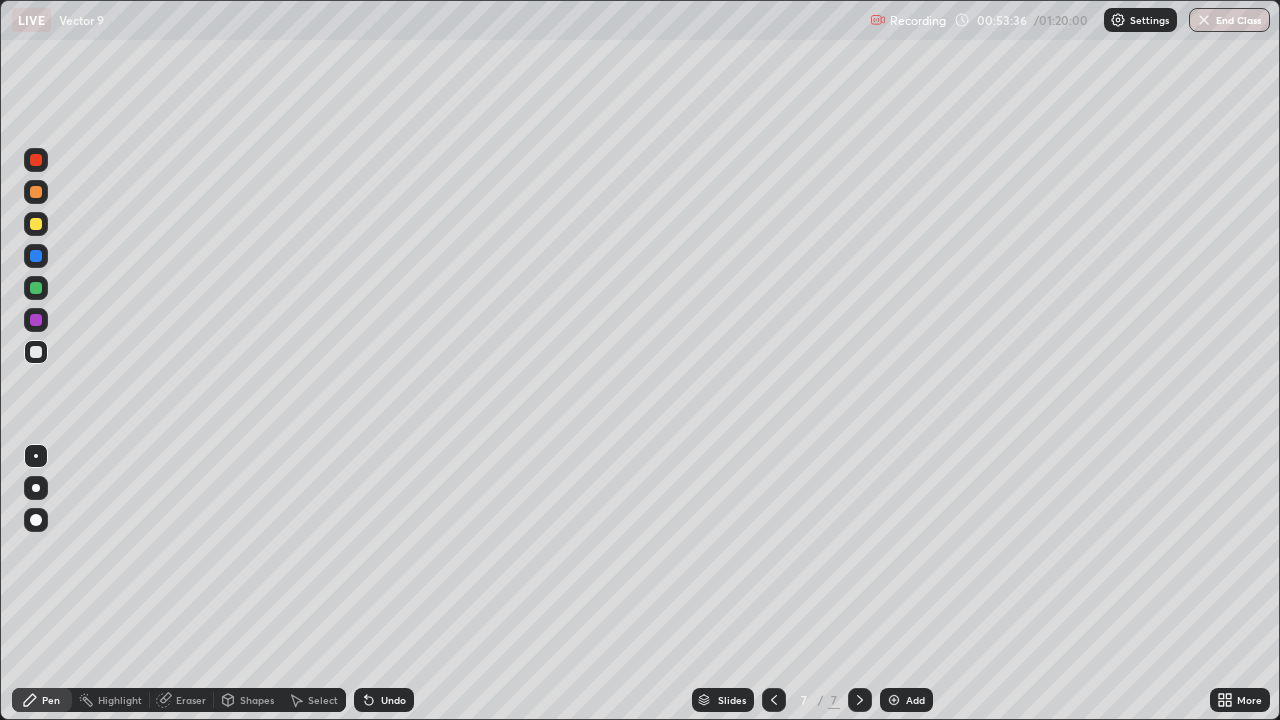 click on "Add" at bounding box center [906, 700] 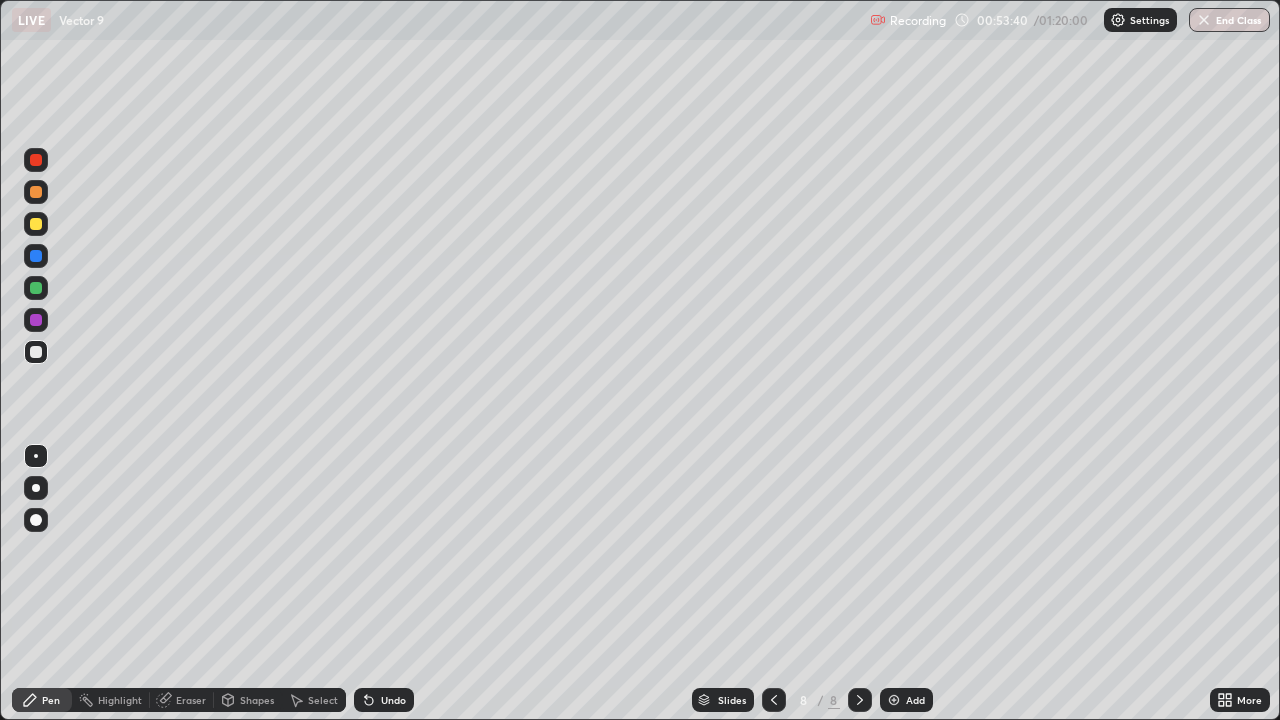 click at bounding box center (36, 224) 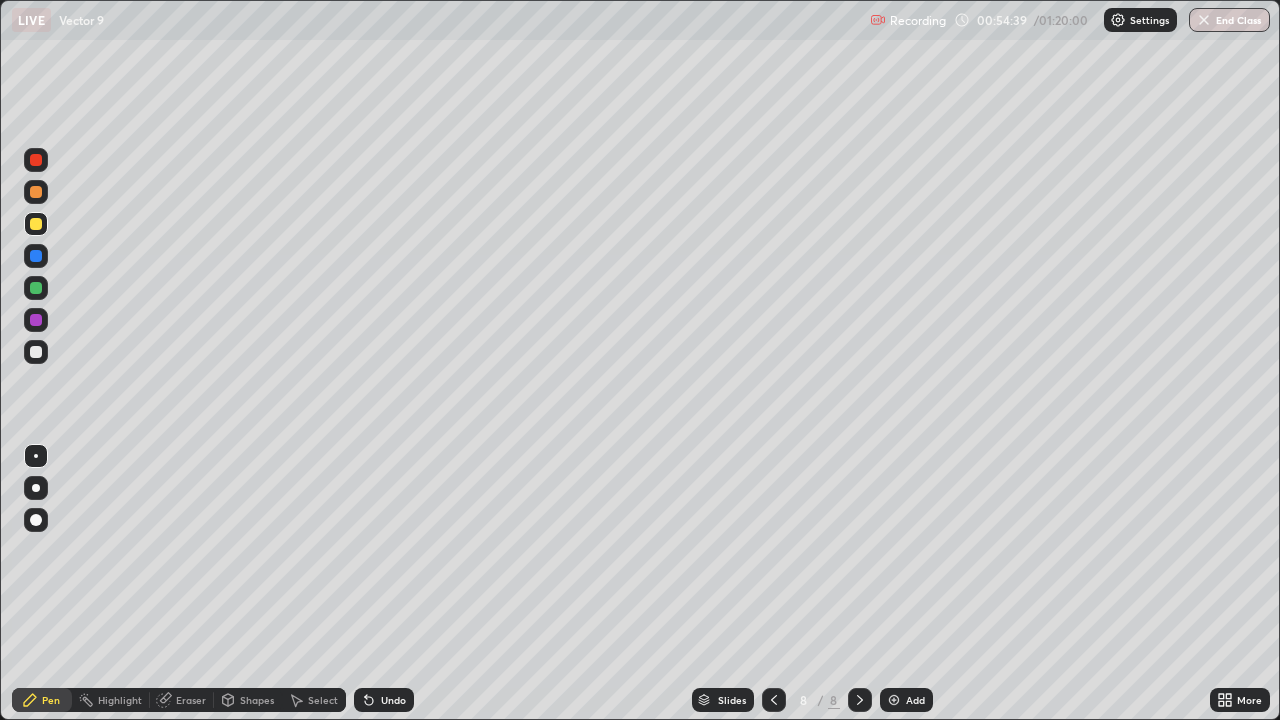 click on "Undo" at bounding box center (393, 700) 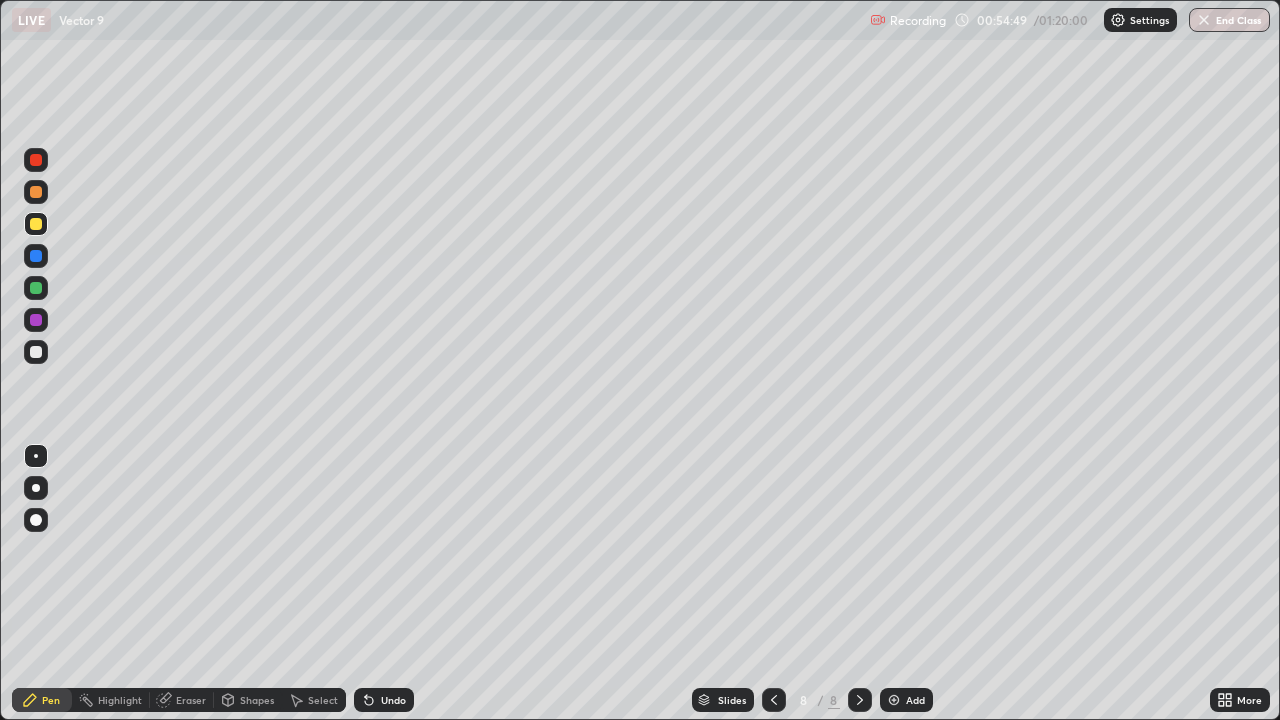 click on "Undo" at bounding box center (384, 700) 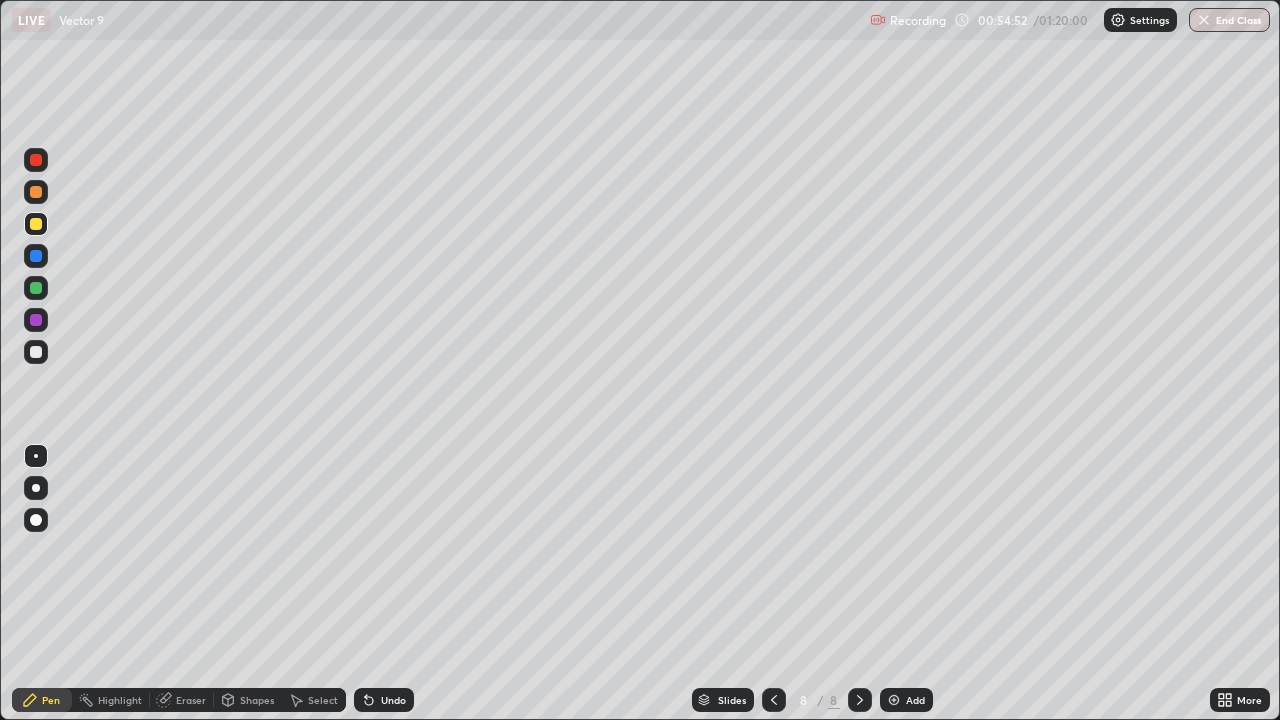 click on "Undo" at bounding box center [393, 700] 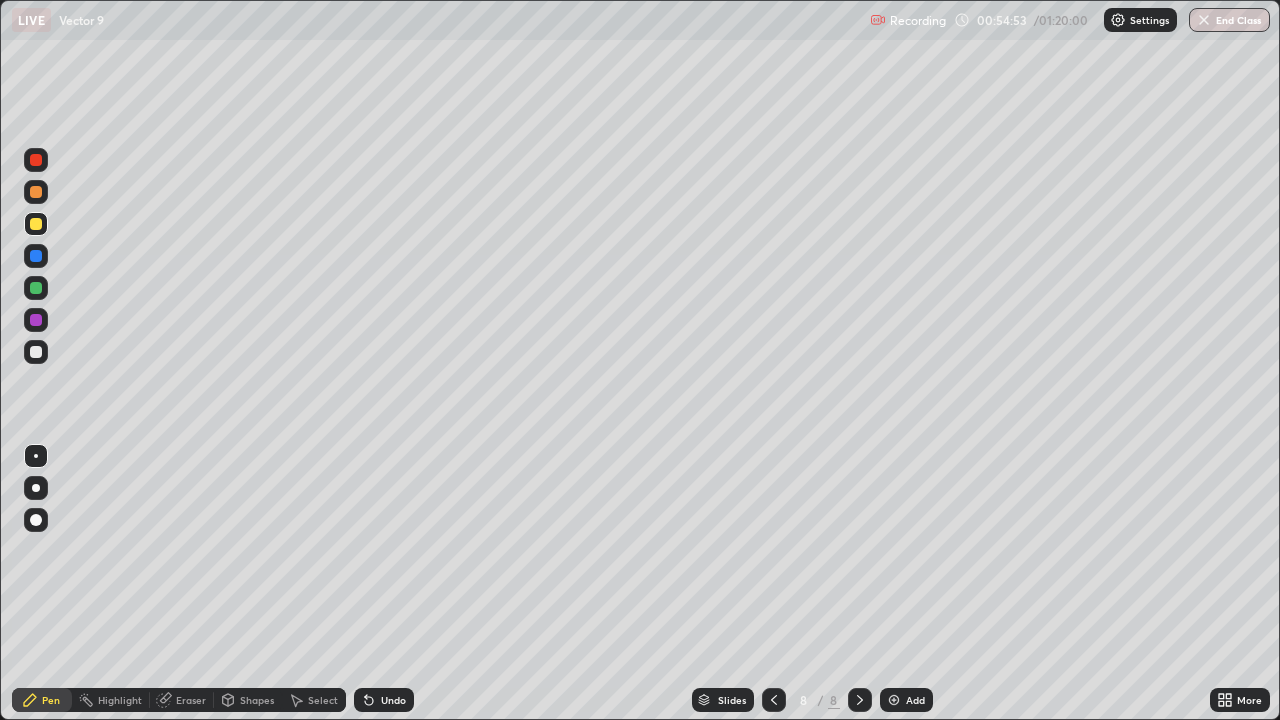 click 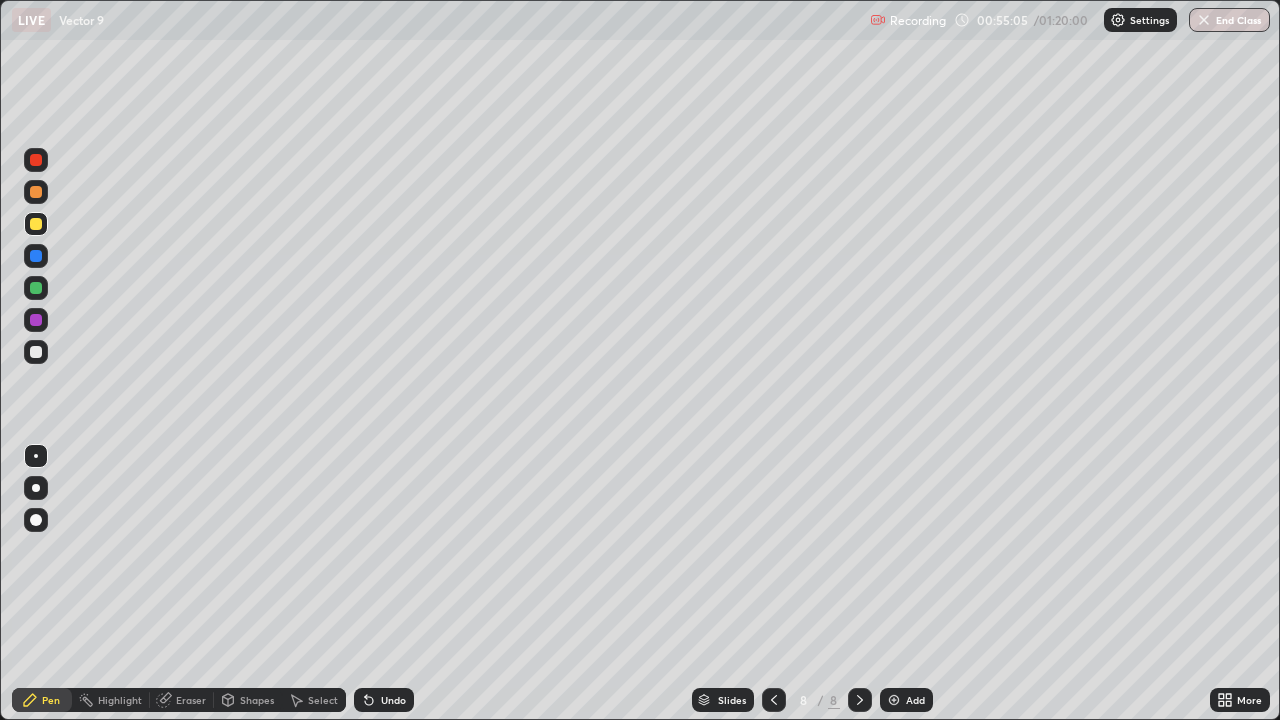 click on "Undo" at bounding box center (393, 700) 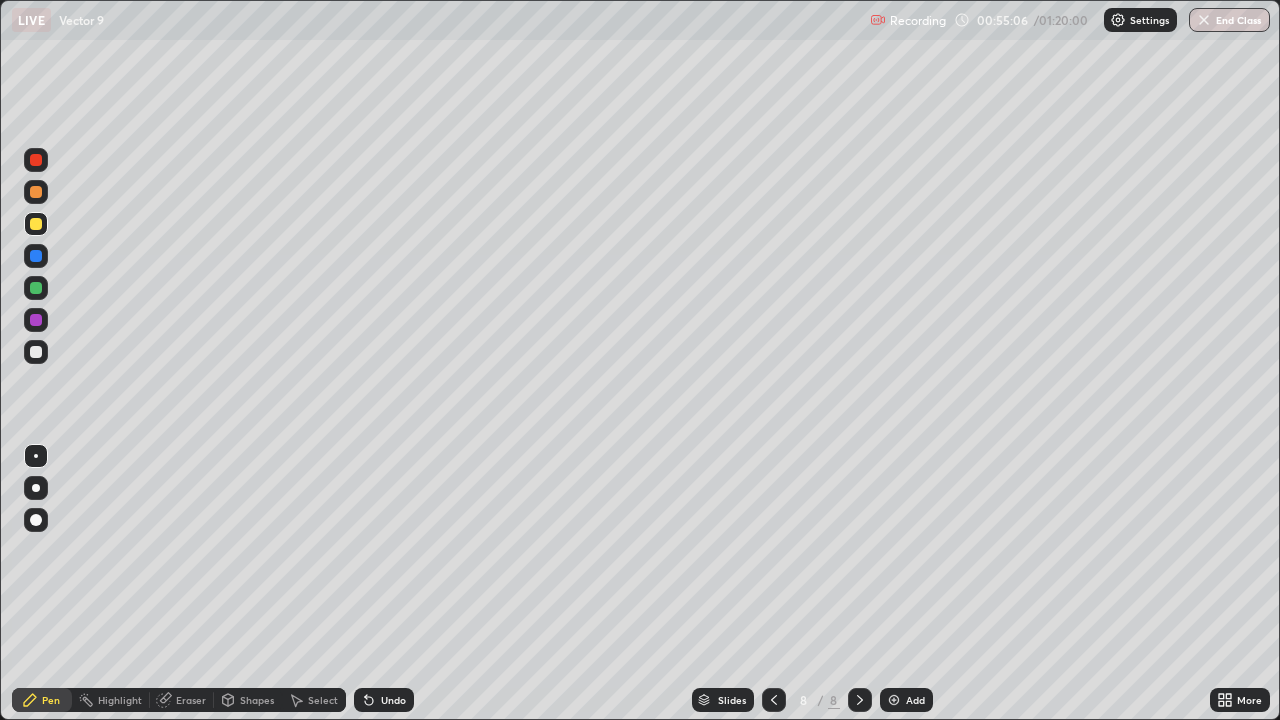click on "Undo" at bounding box center (393, 700) 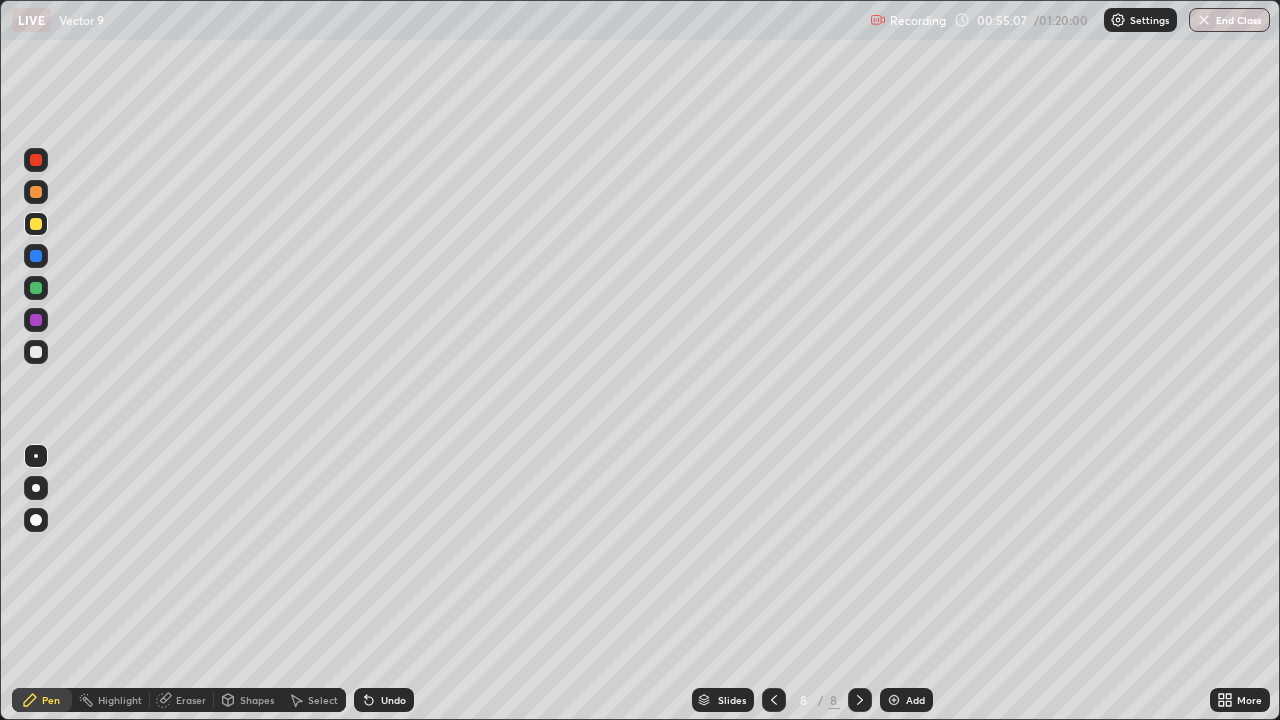 click on "Undo" at bounding box center (393, 700) 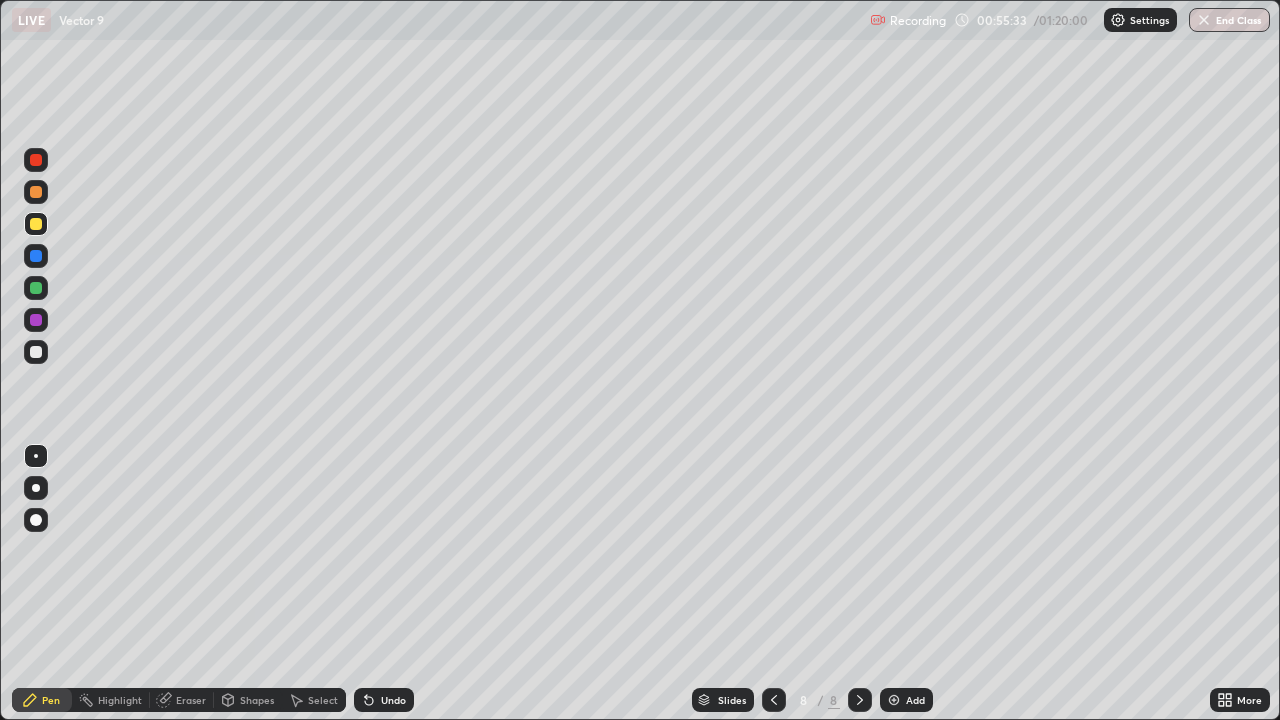 click on "Undo" at bounding box center [393, 700] 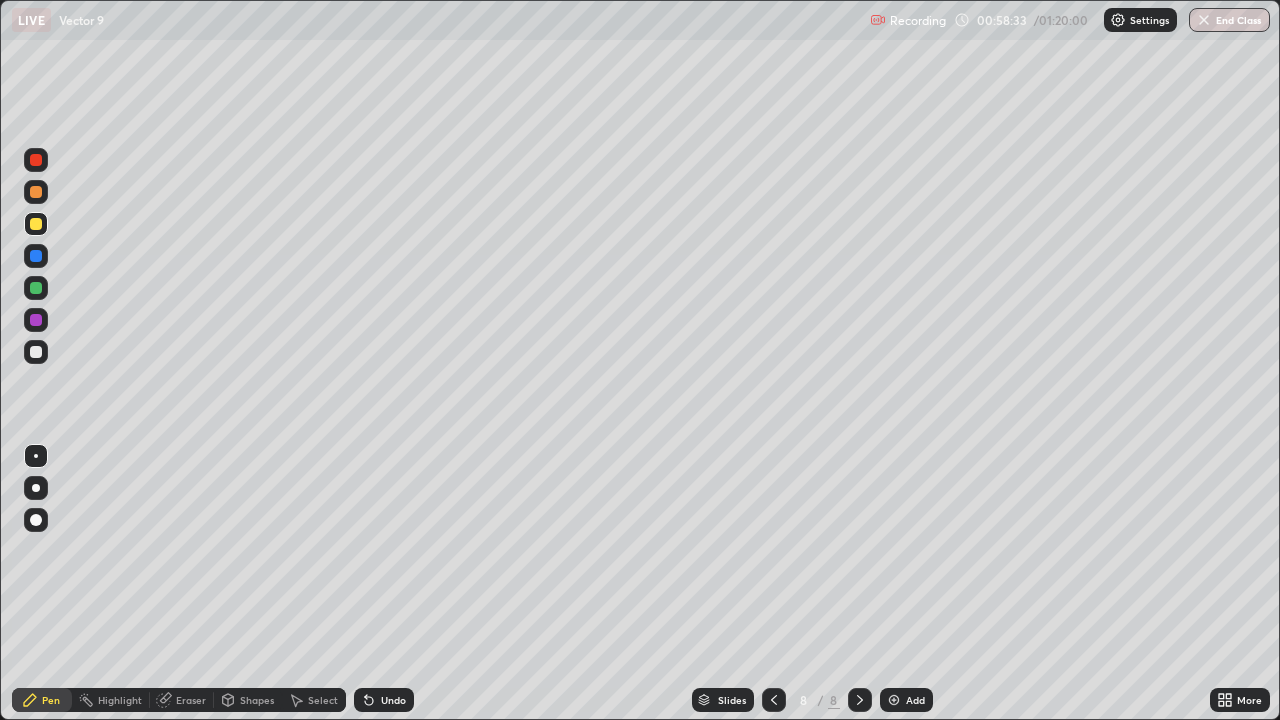 click on "Undo" at bounding box center [384, 700] 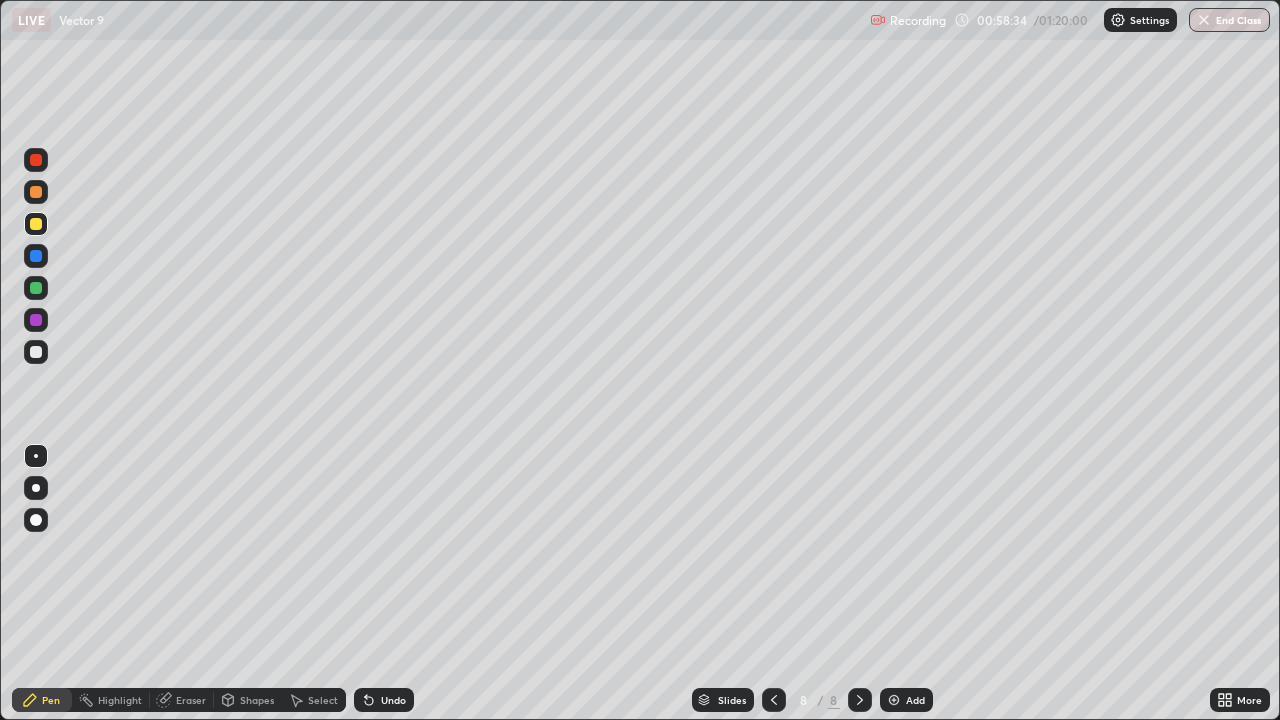 click at bounding box center [36, 352] 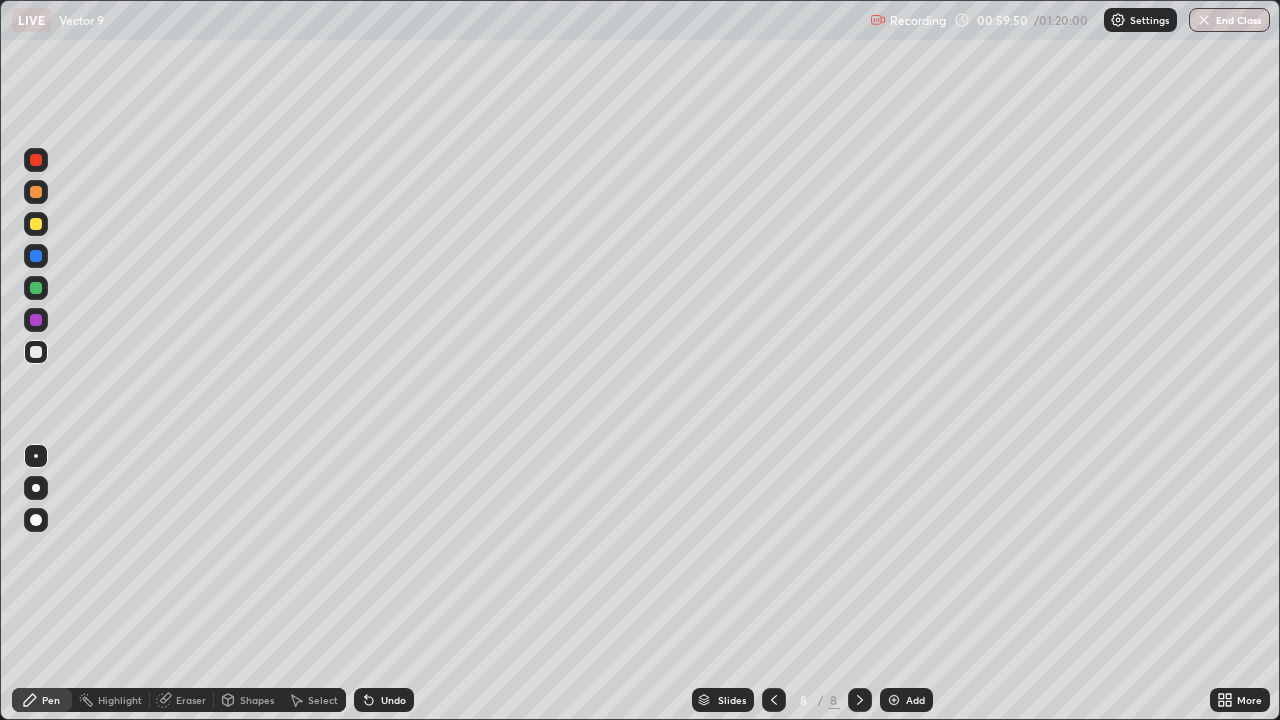 click on "Eraser" at bounding box center [191, 700] 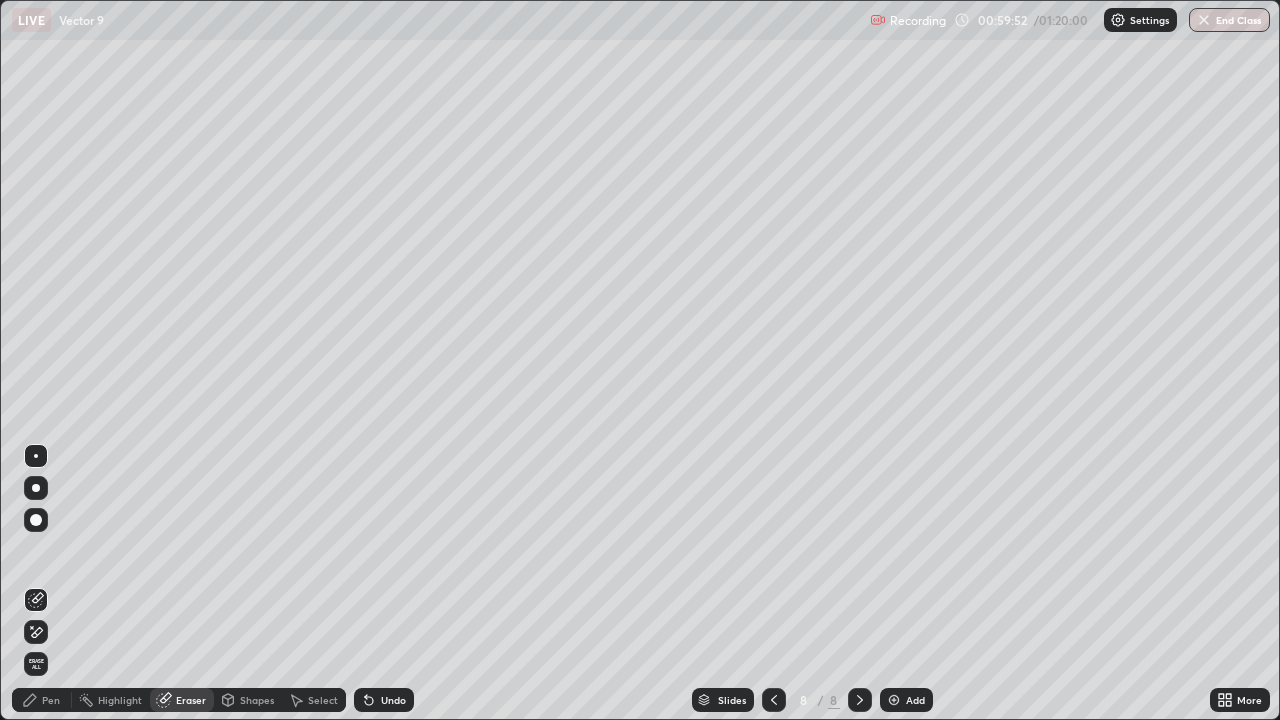 click 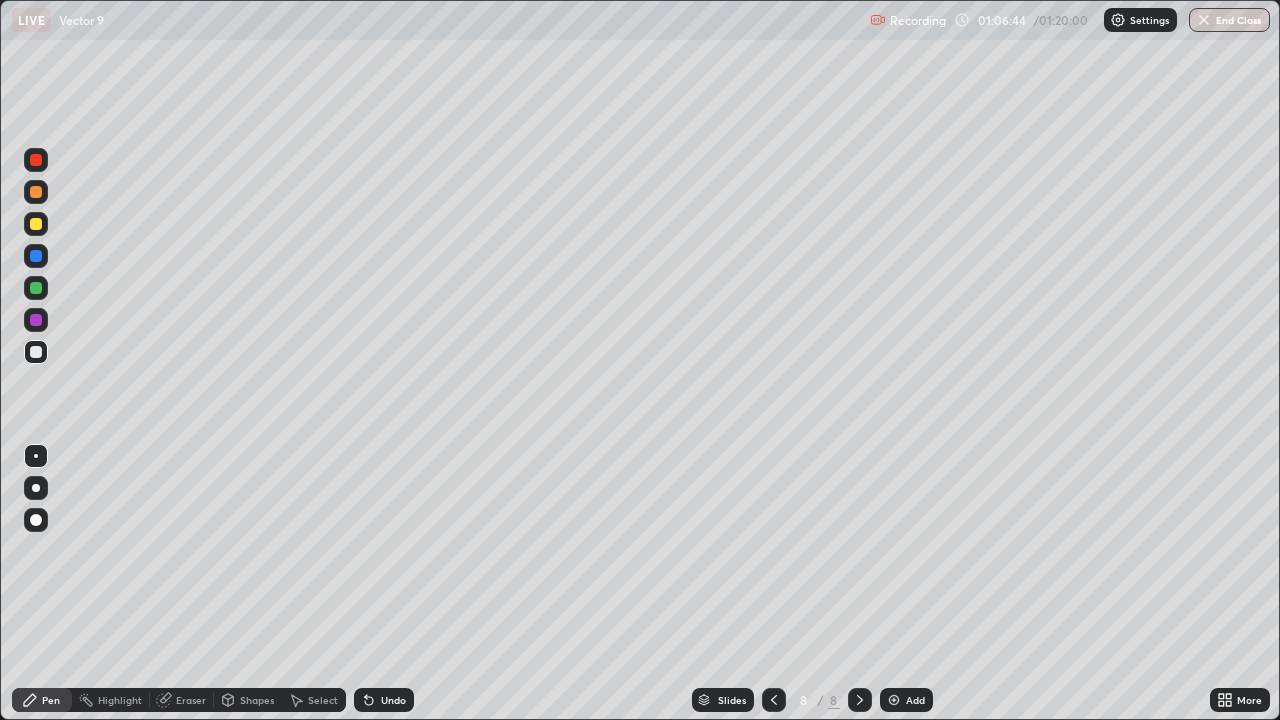 click 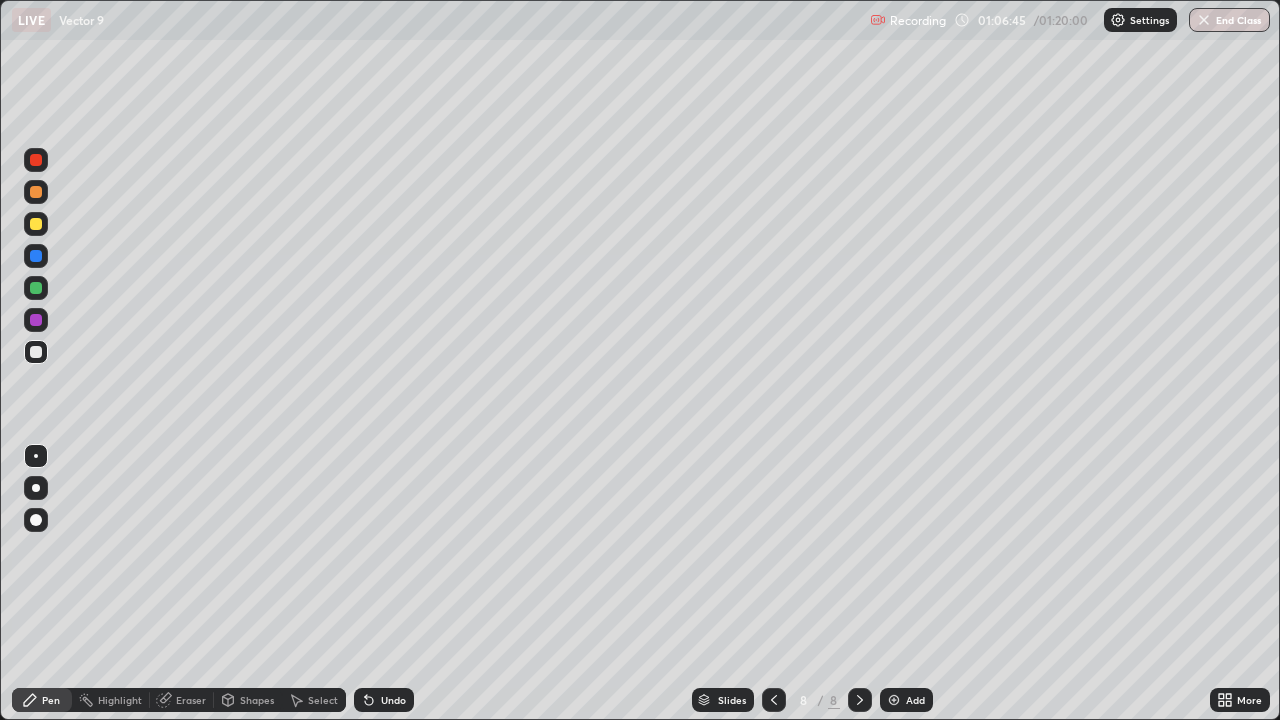 click at bounding box center [894, 700] 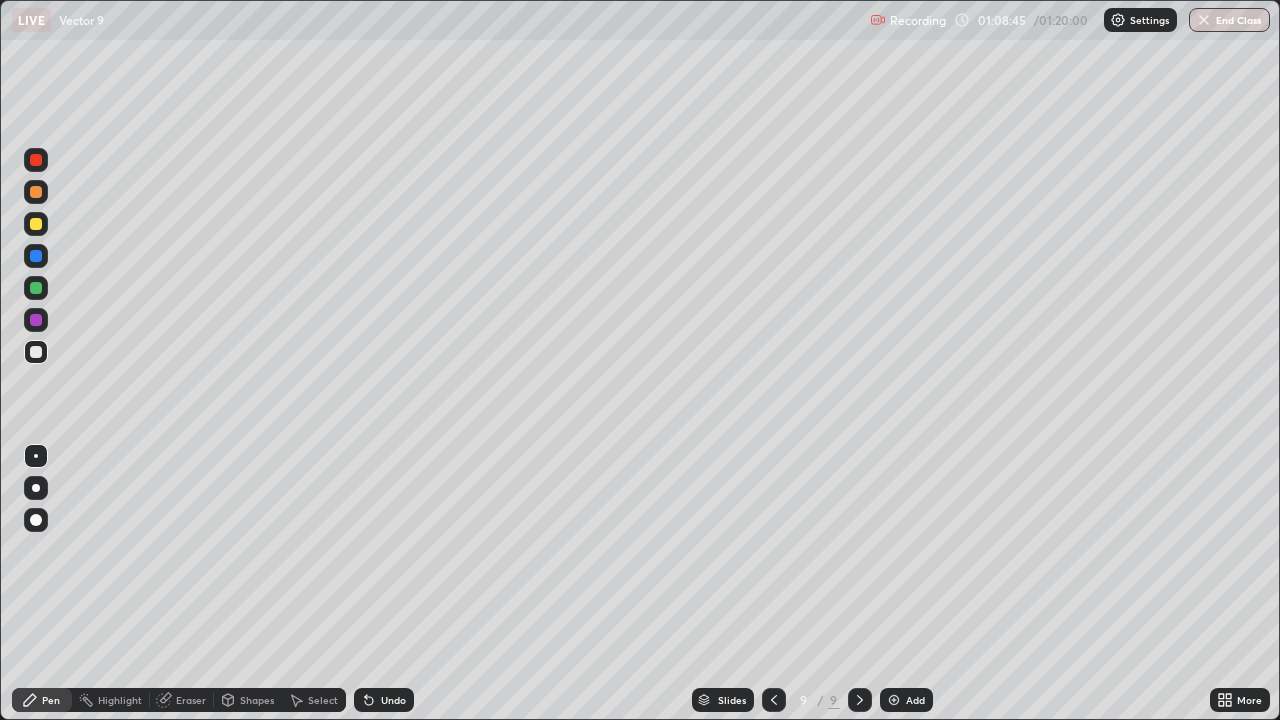 click at bounding box center (36, 288) 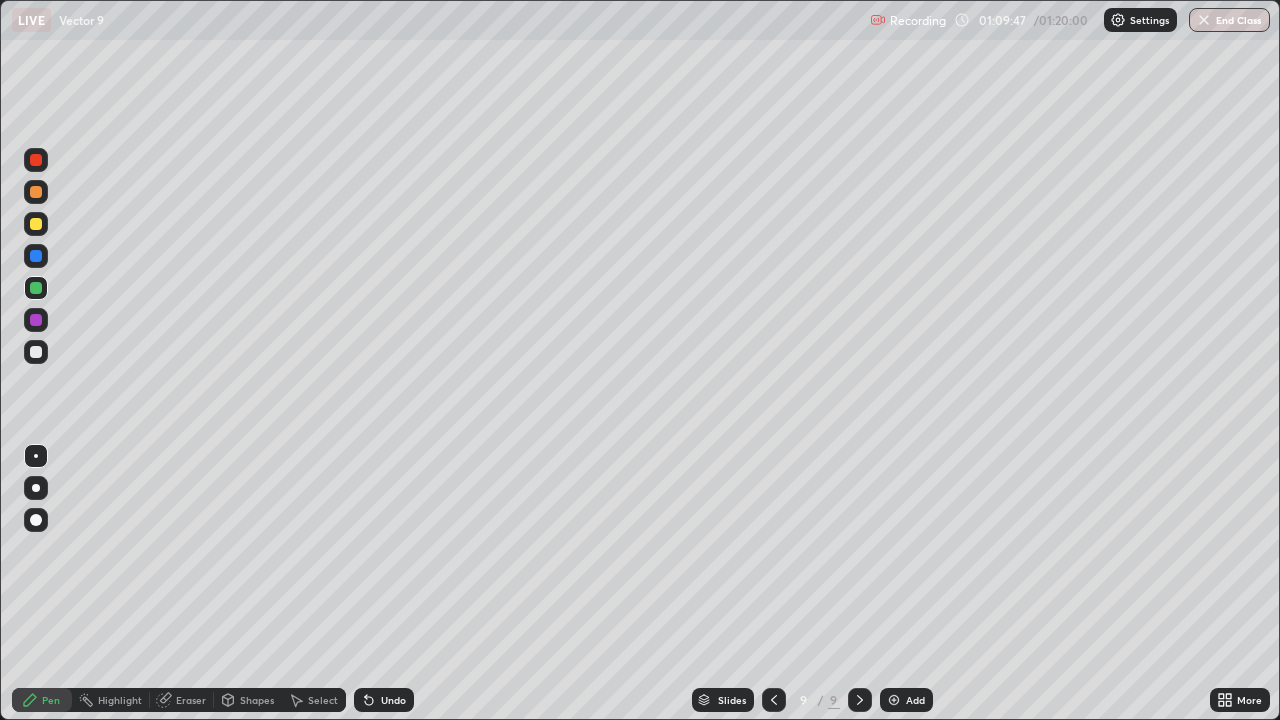 click on "Undo" at bounding box center (384, 700) 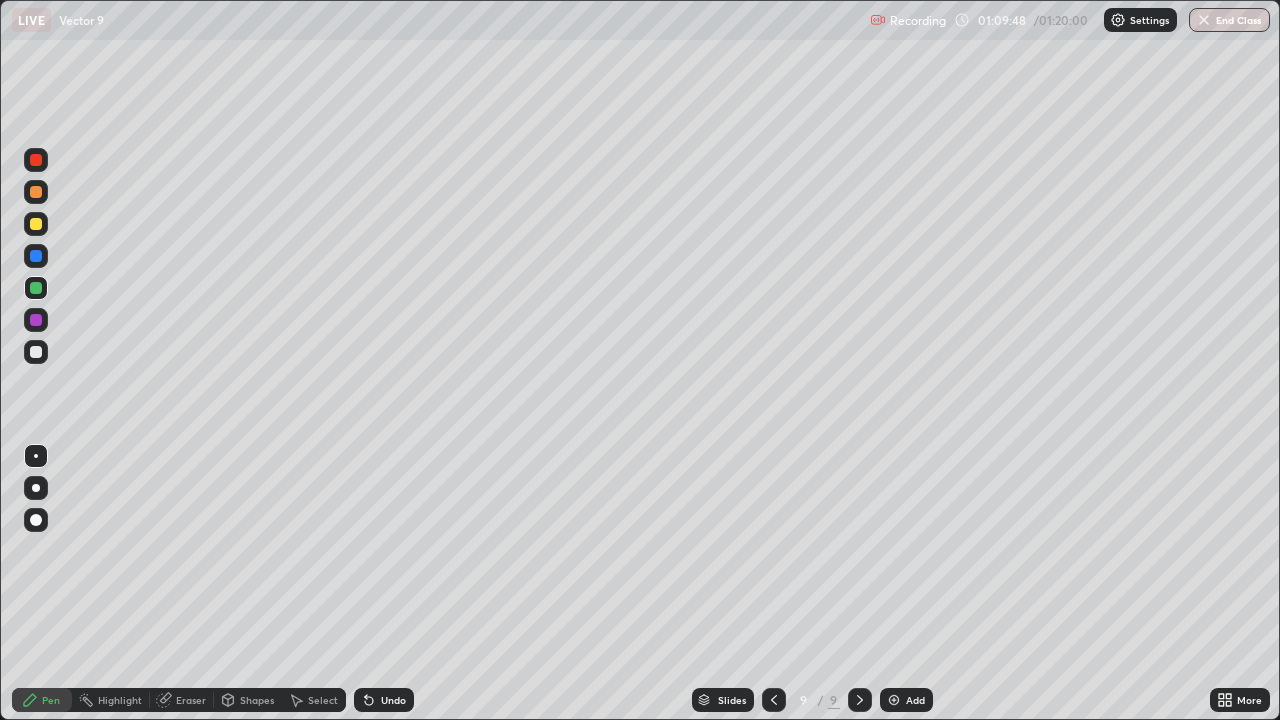 click on "Undo" at bounding box center (384, 700) 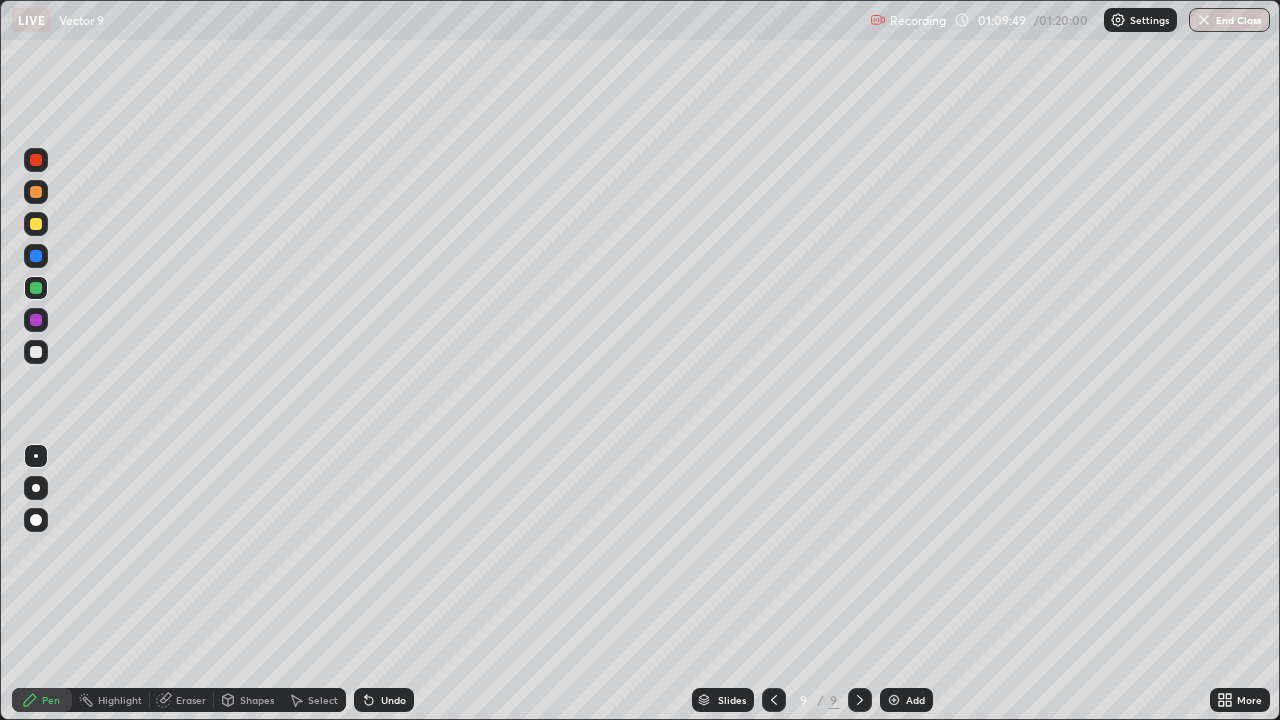 click on "Undo" at bounding box center (384, 700) 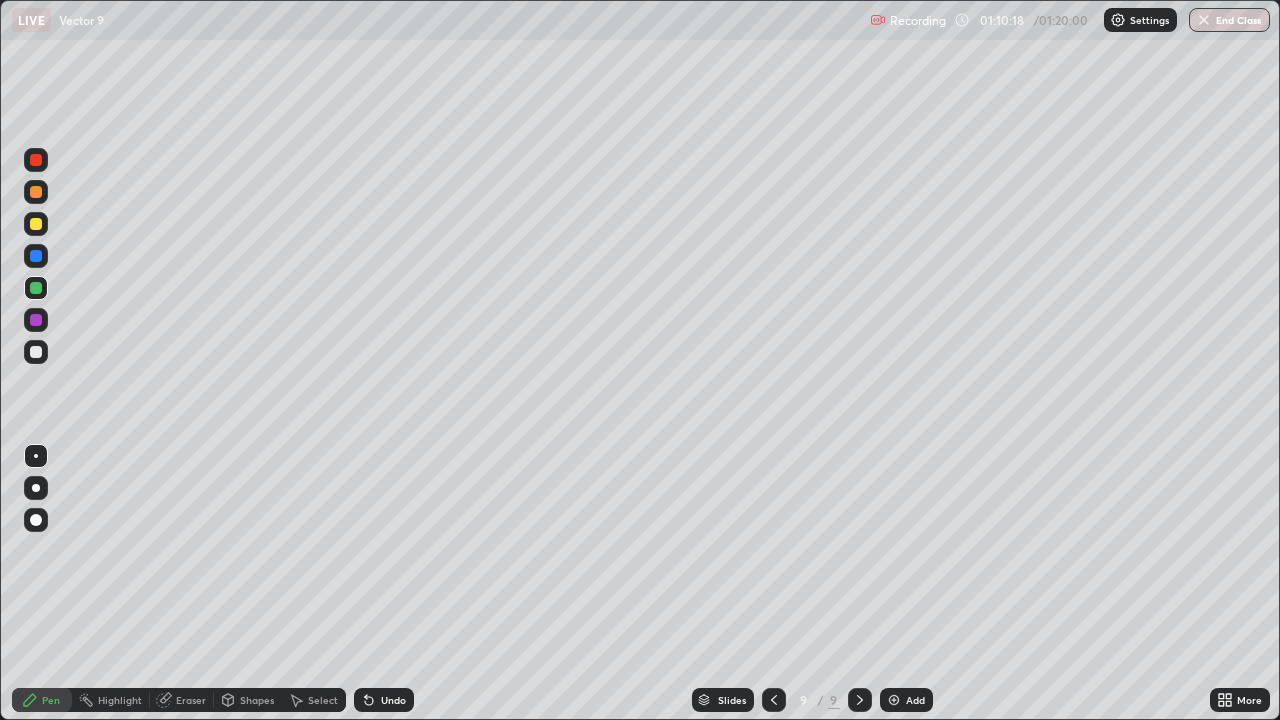 click on "Undo" at bounding box center (393, 700) 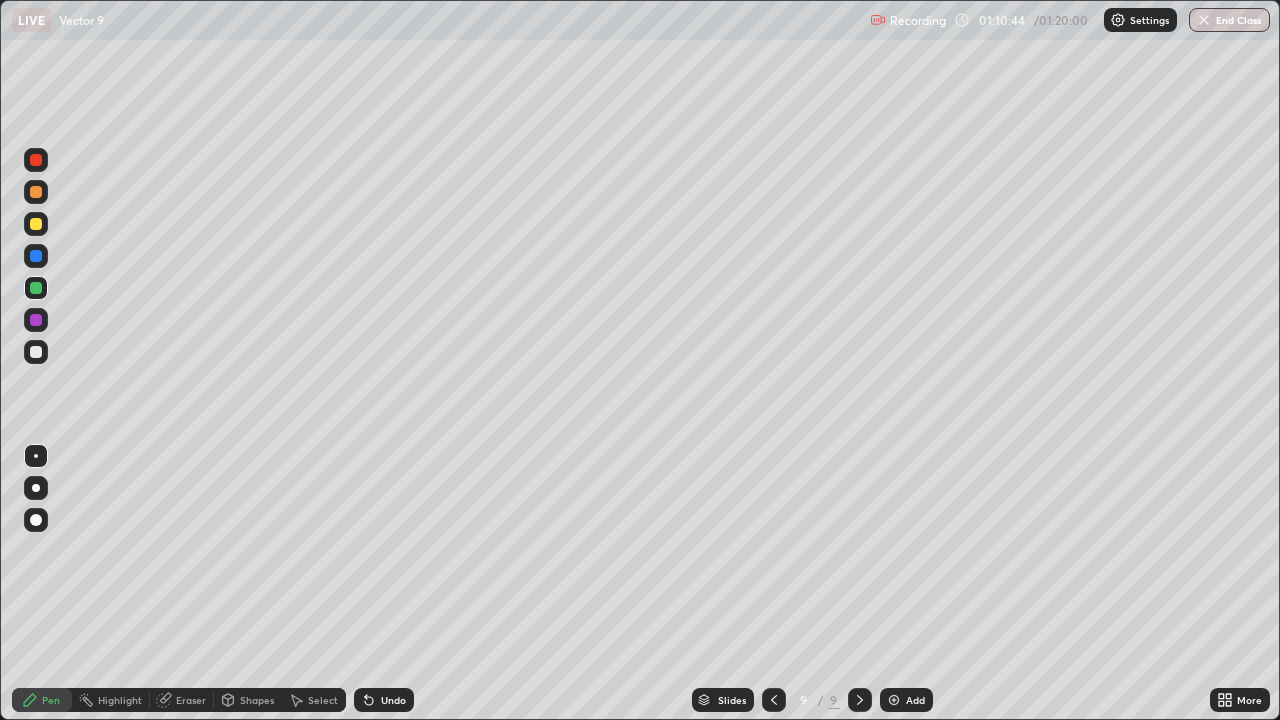 click on "Undo" at bounding box center (393, 700) 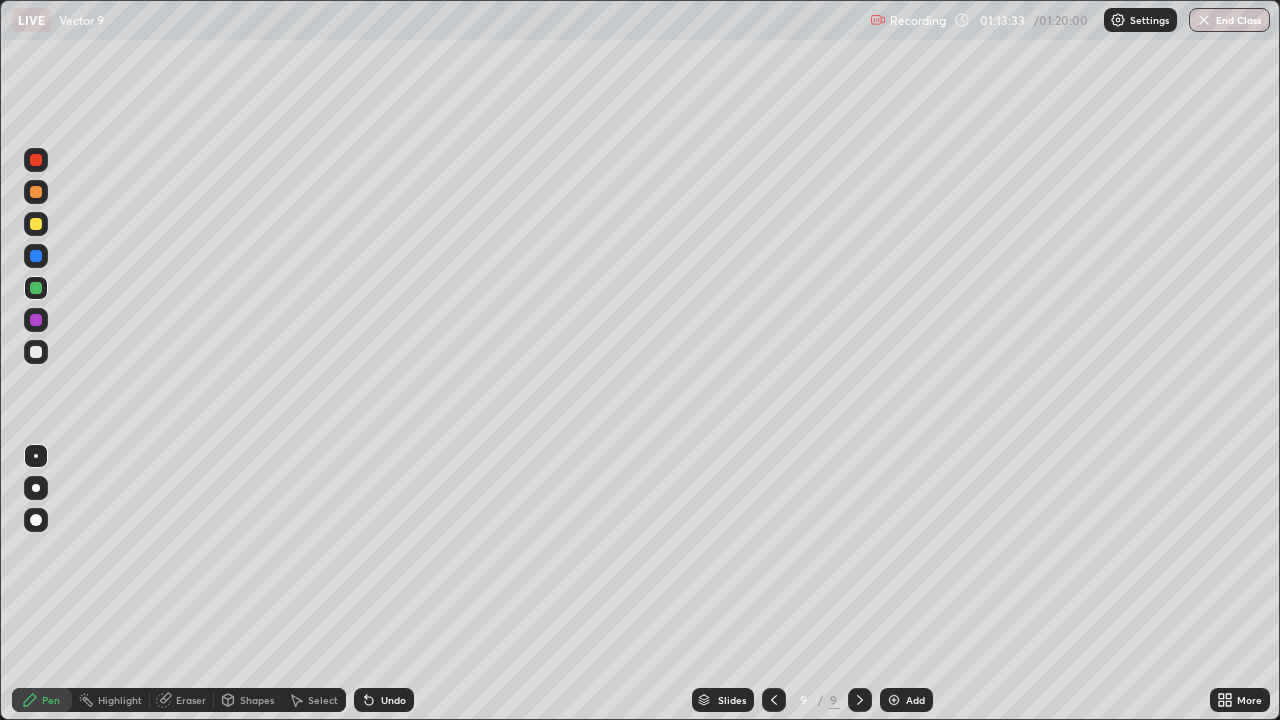 click 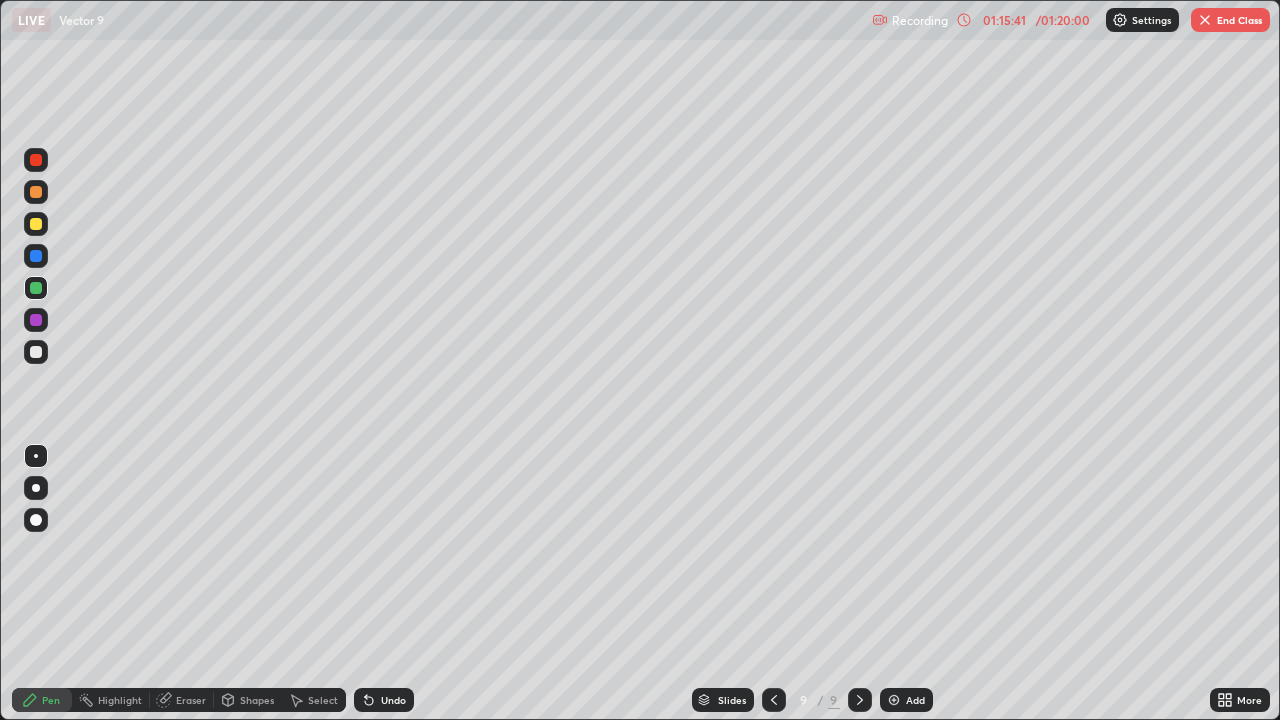 click on "End Class" at bounding box center (1230, 20) 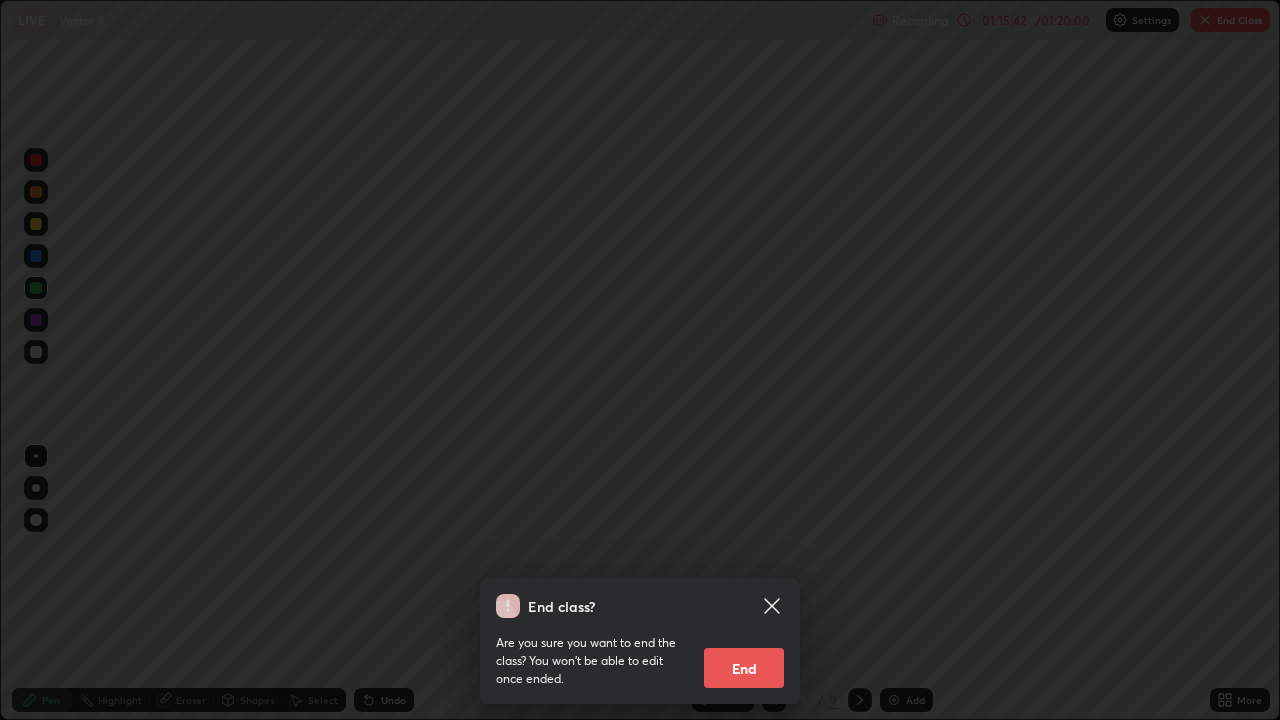 click on "End" at bounding box center (744, 668) 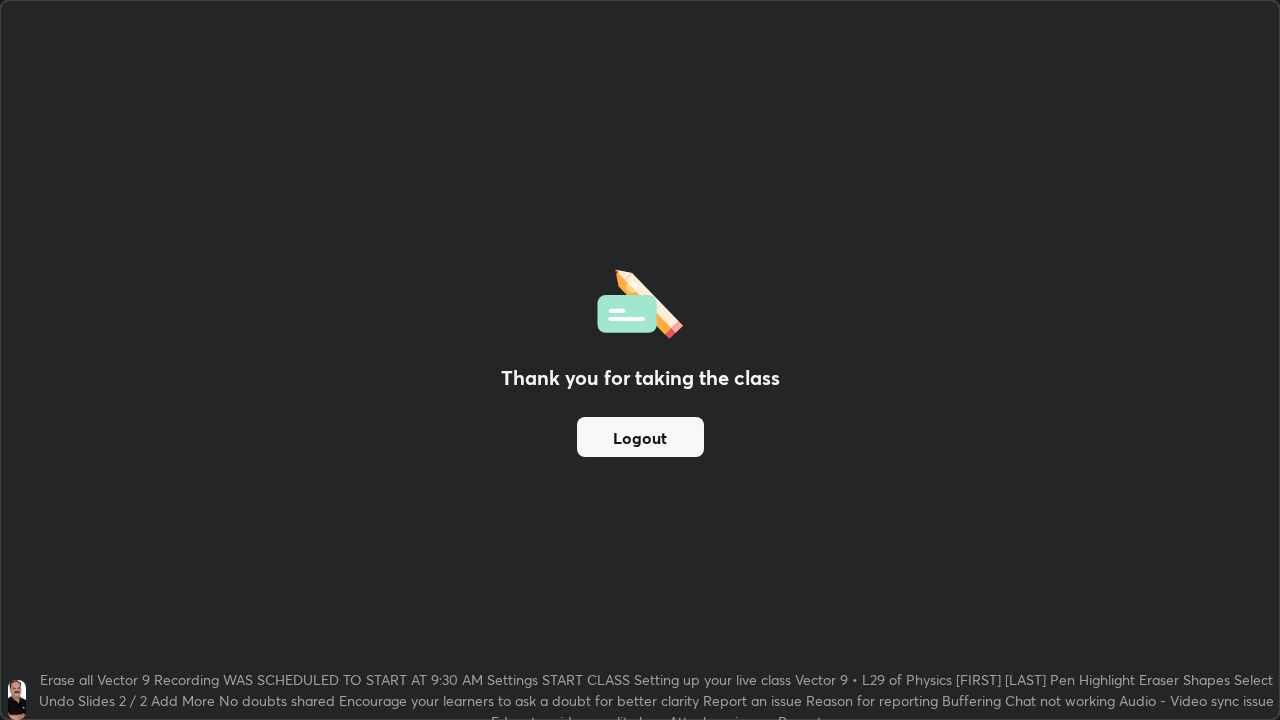 click on "Logout" at bounding box center [640, 437] 